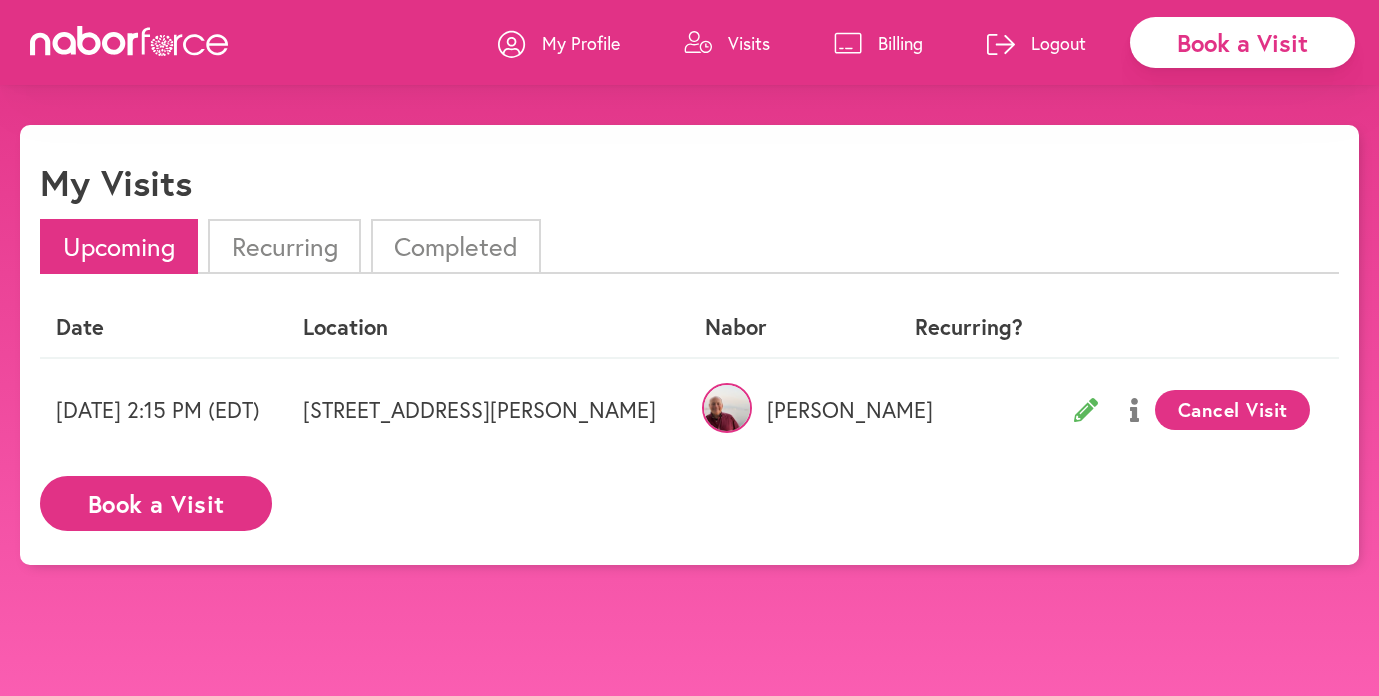scroll, scrollTop: 0, scrollLeft: 0, axis: both 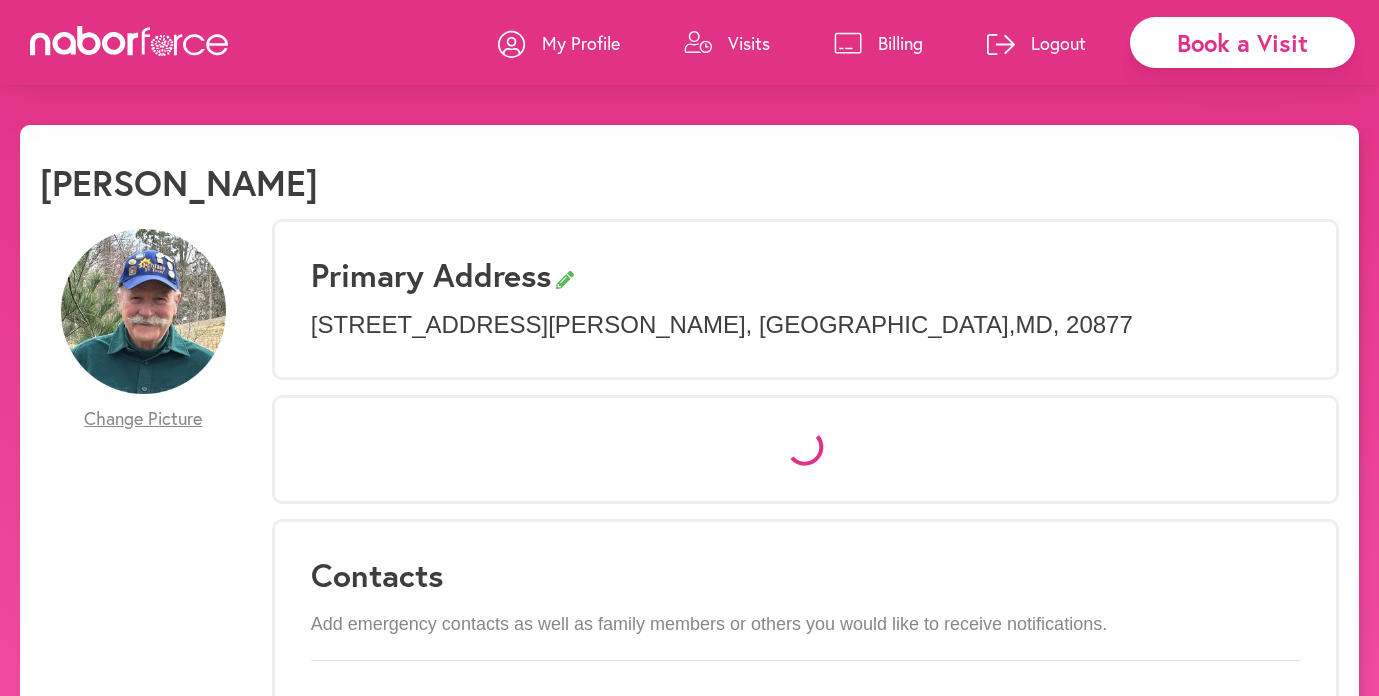 select on "*" 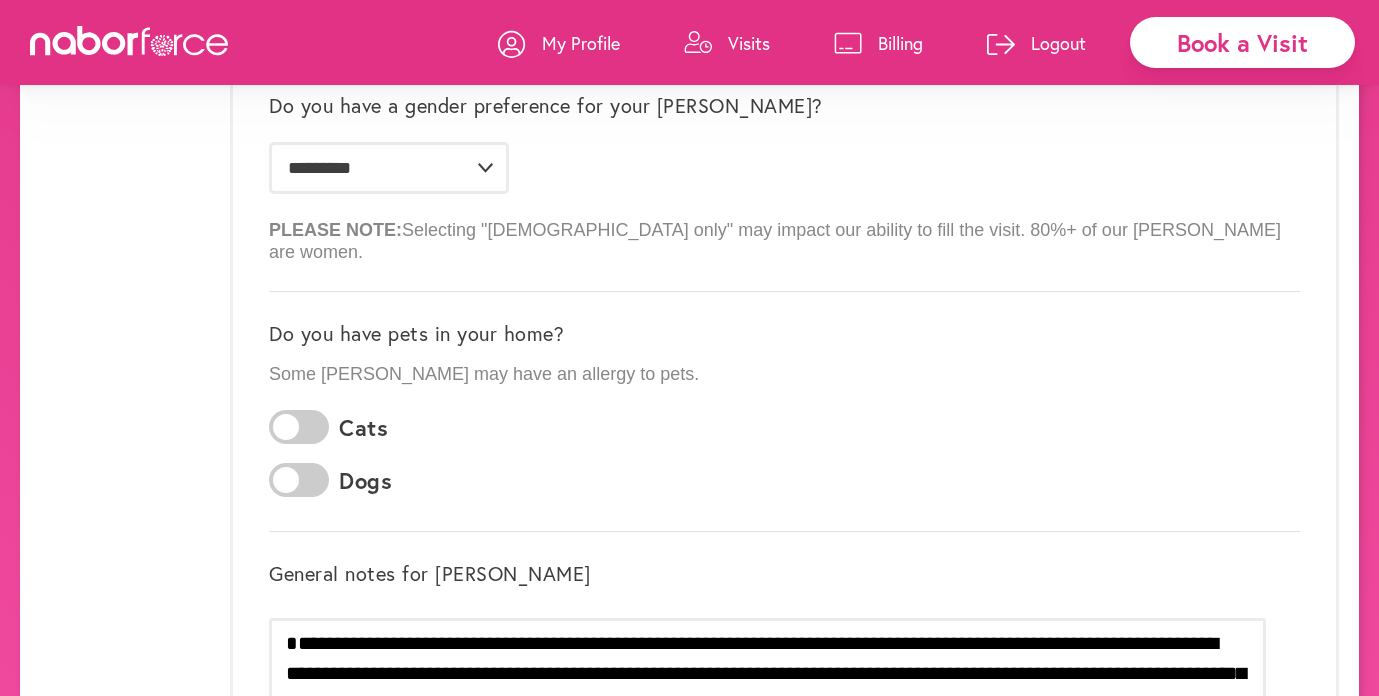scroll, scrollTop: 0, scrollLeft: 0, axis: both 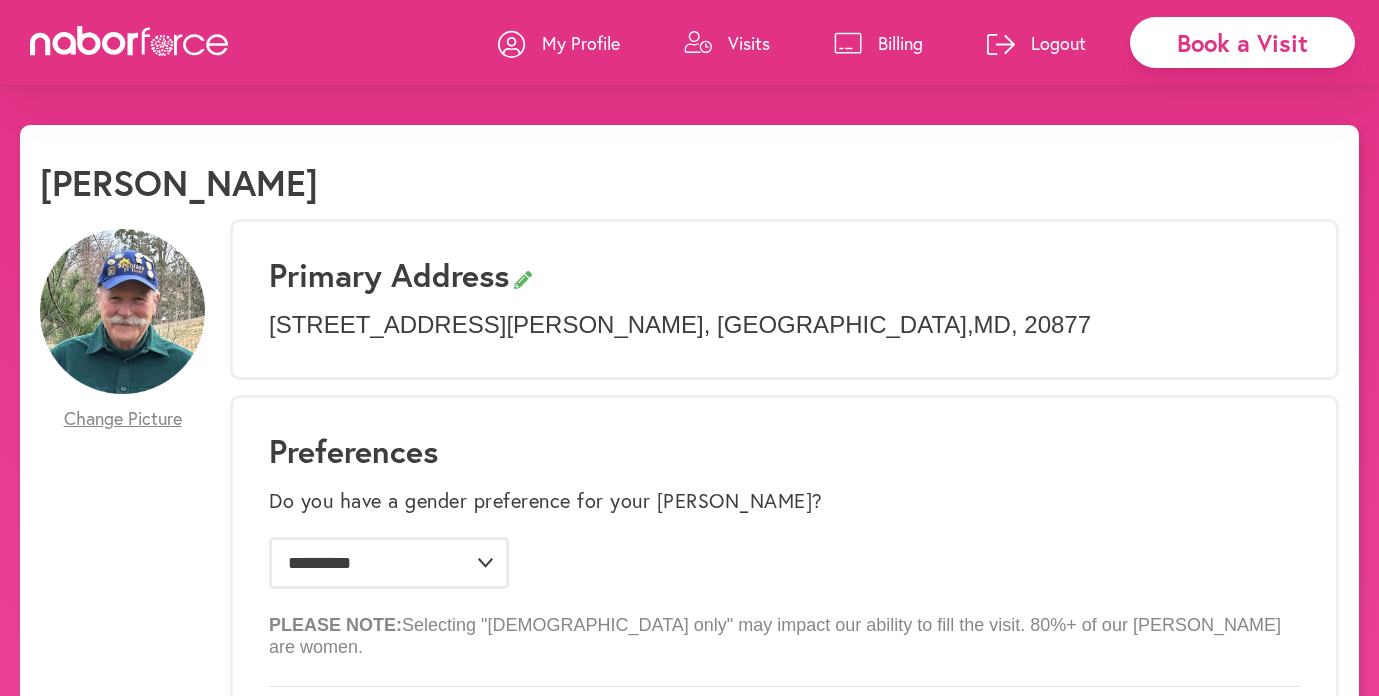 click on "Visits" at bounding box center (749, 43) 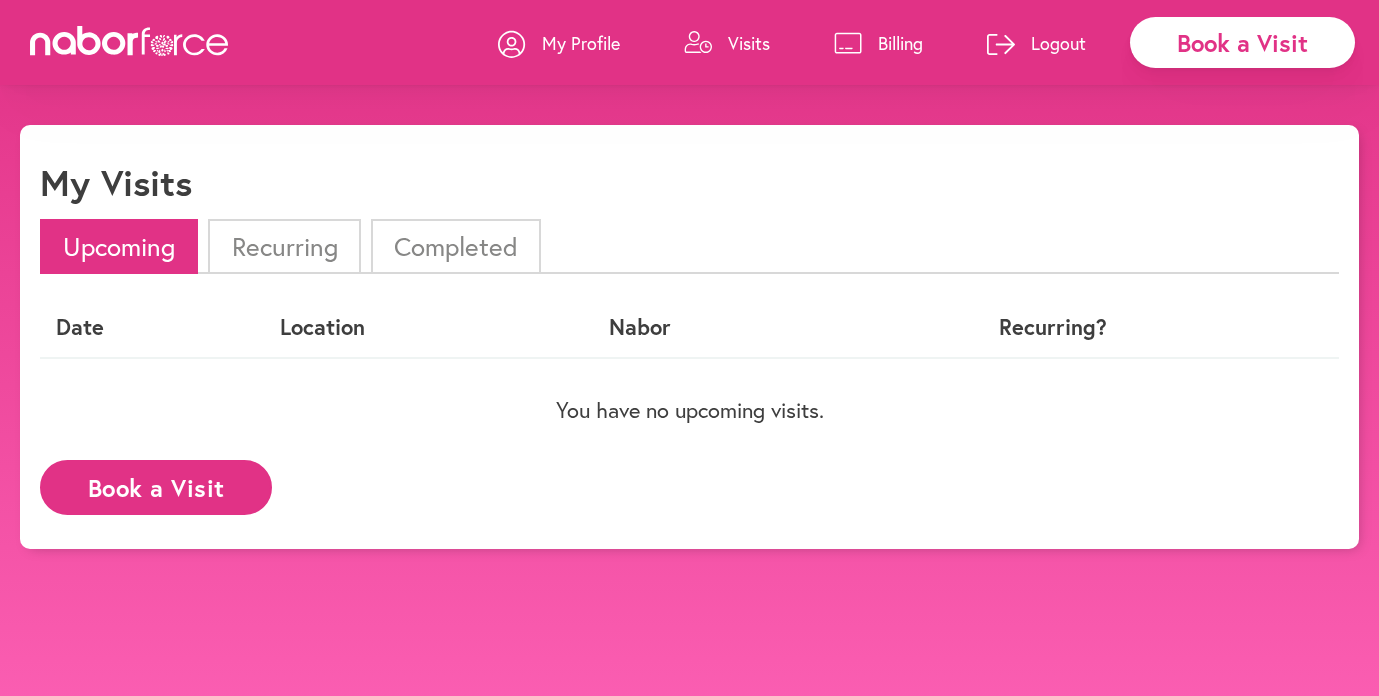 click on "Completed" at bounding box center [456, 246] 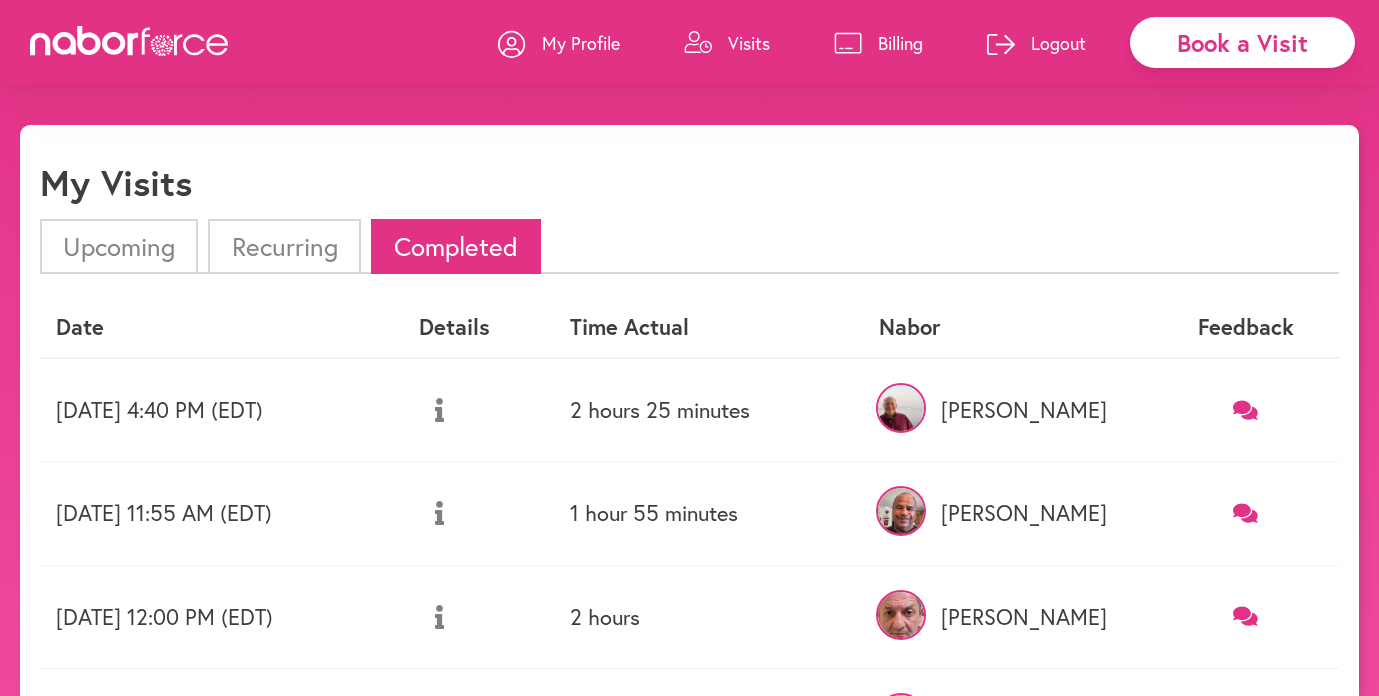 click 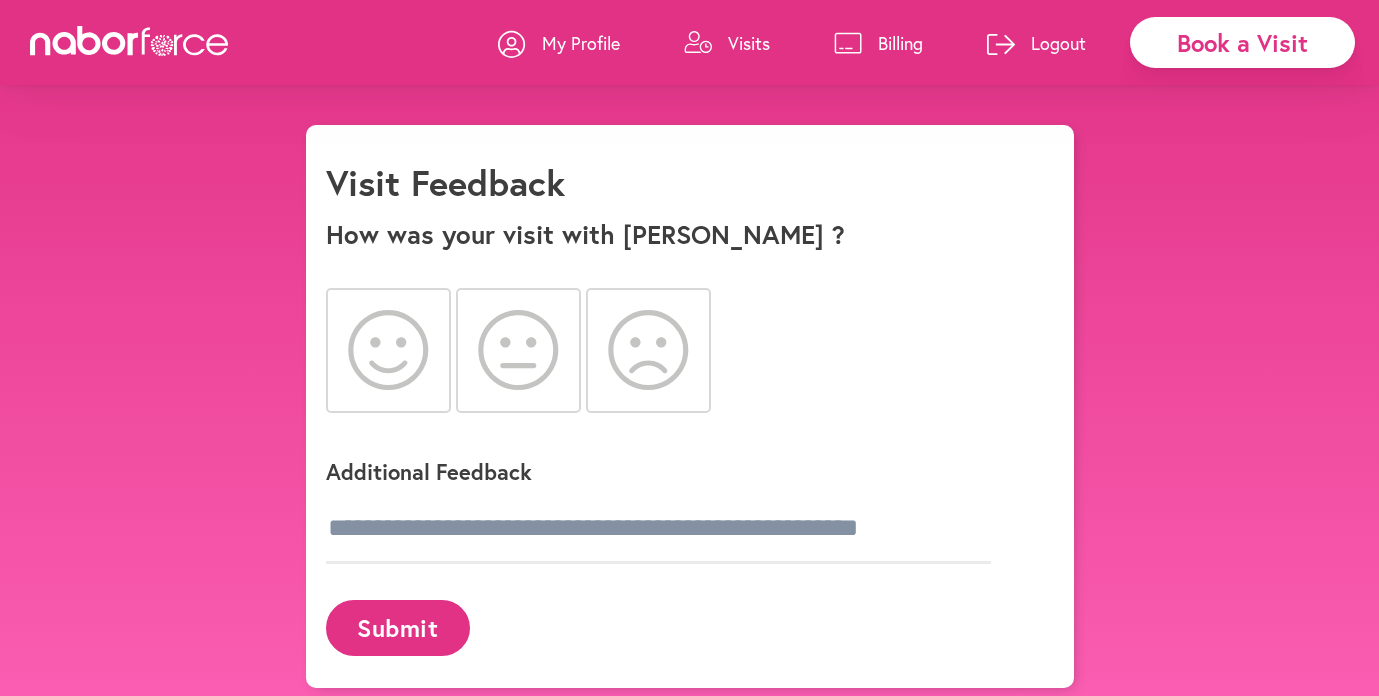 click 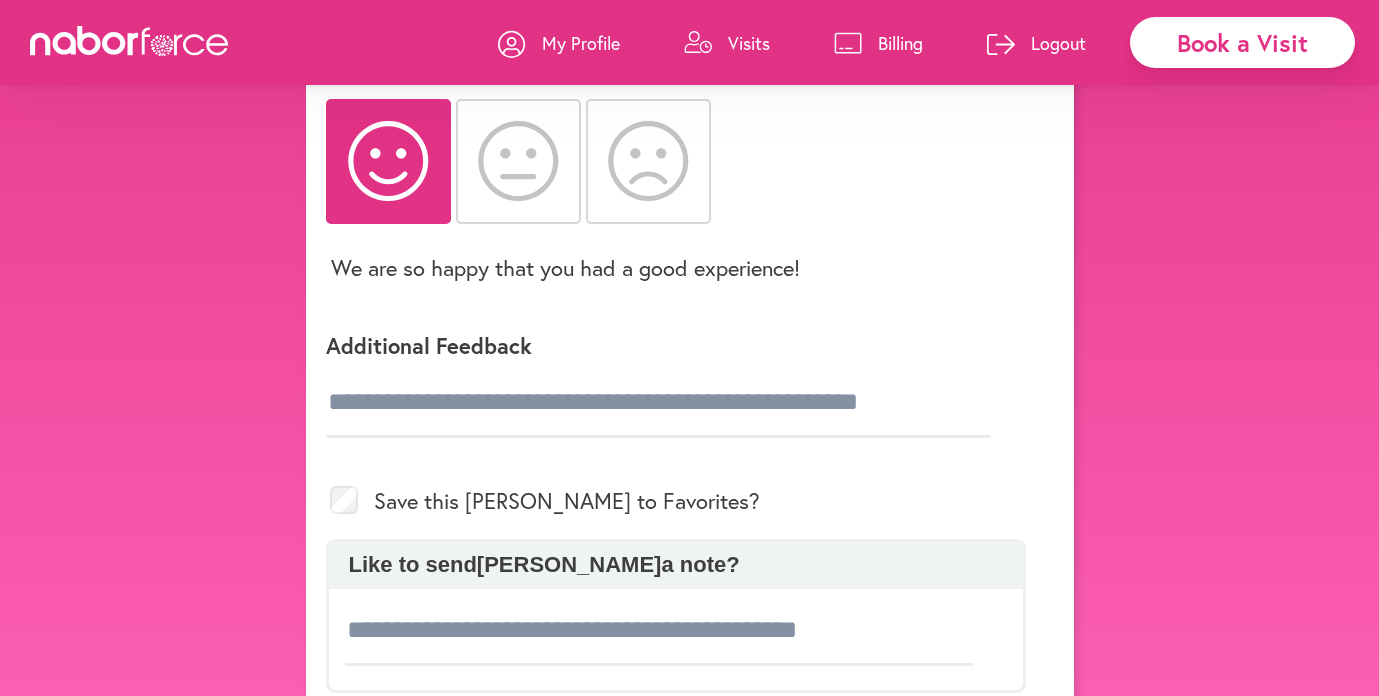 scroll, scrollTop: 195, scrollLeft: 0, axis: vertical 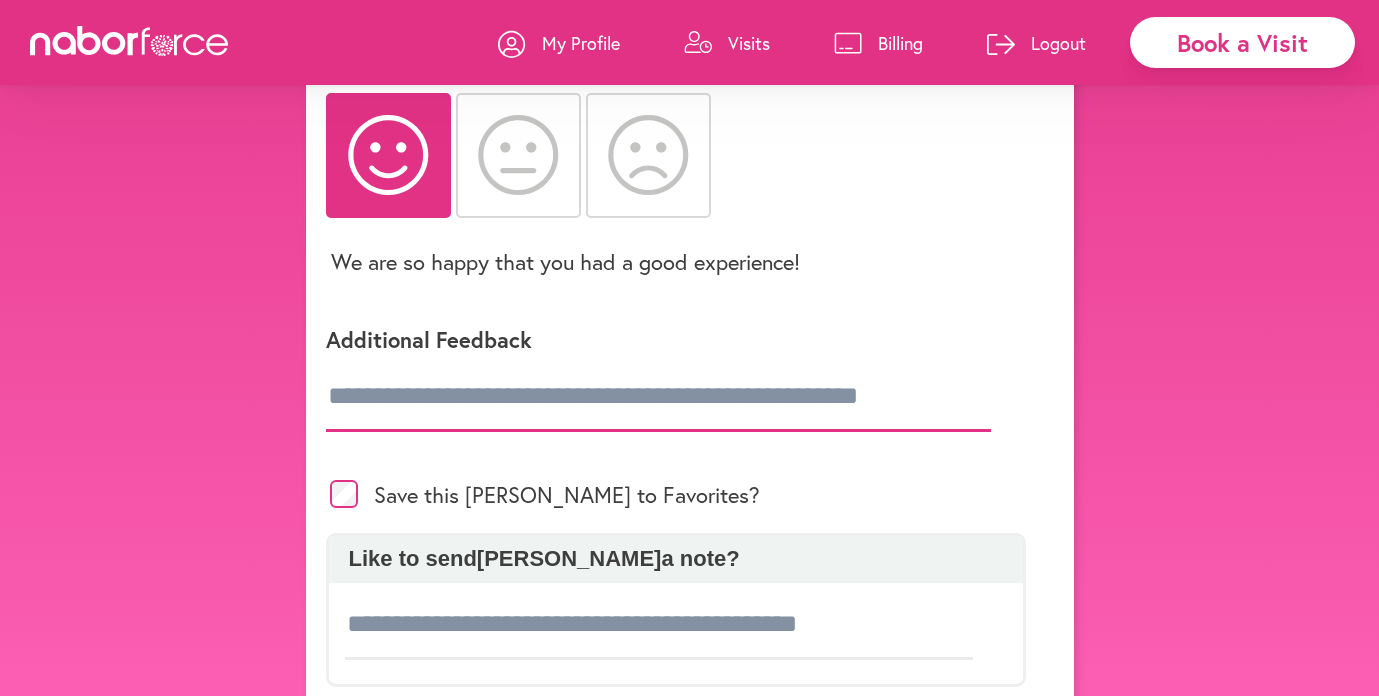 click at bounding box center [658, 397] 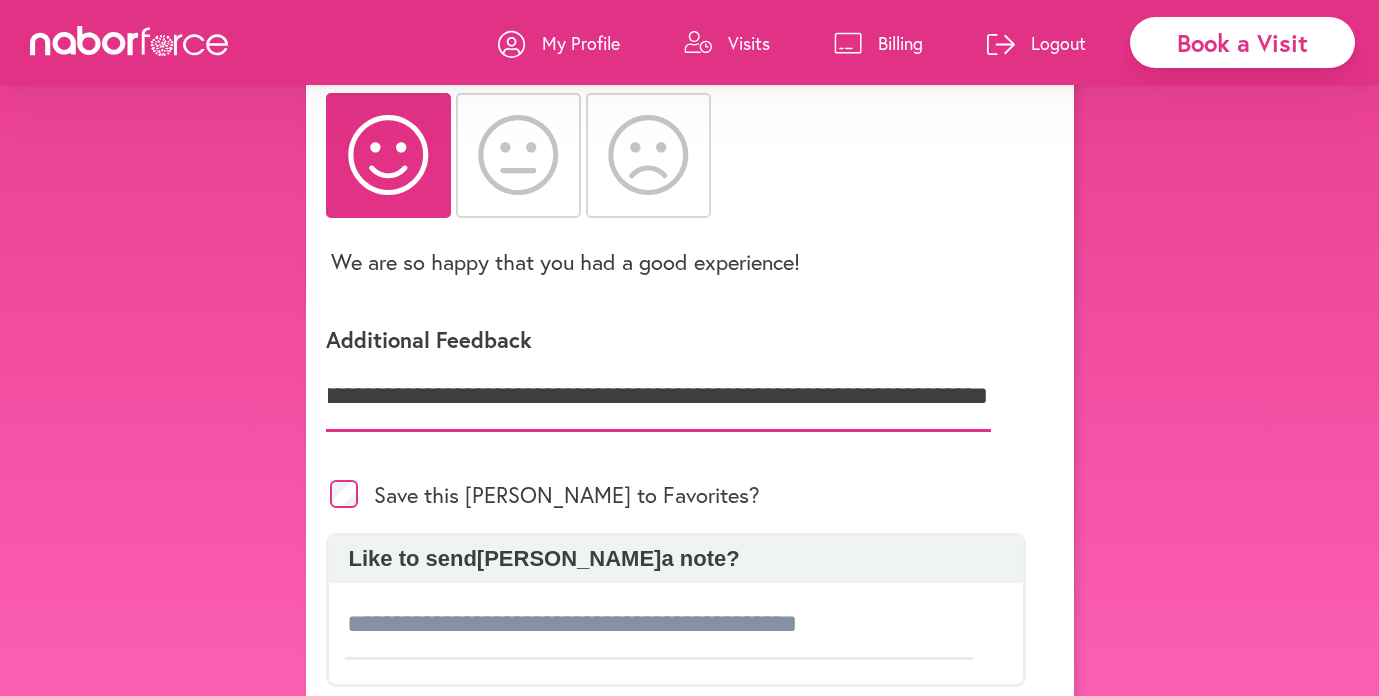 scroll, scrollTop: 0, scrollLeft: 1694, axis: horizontal 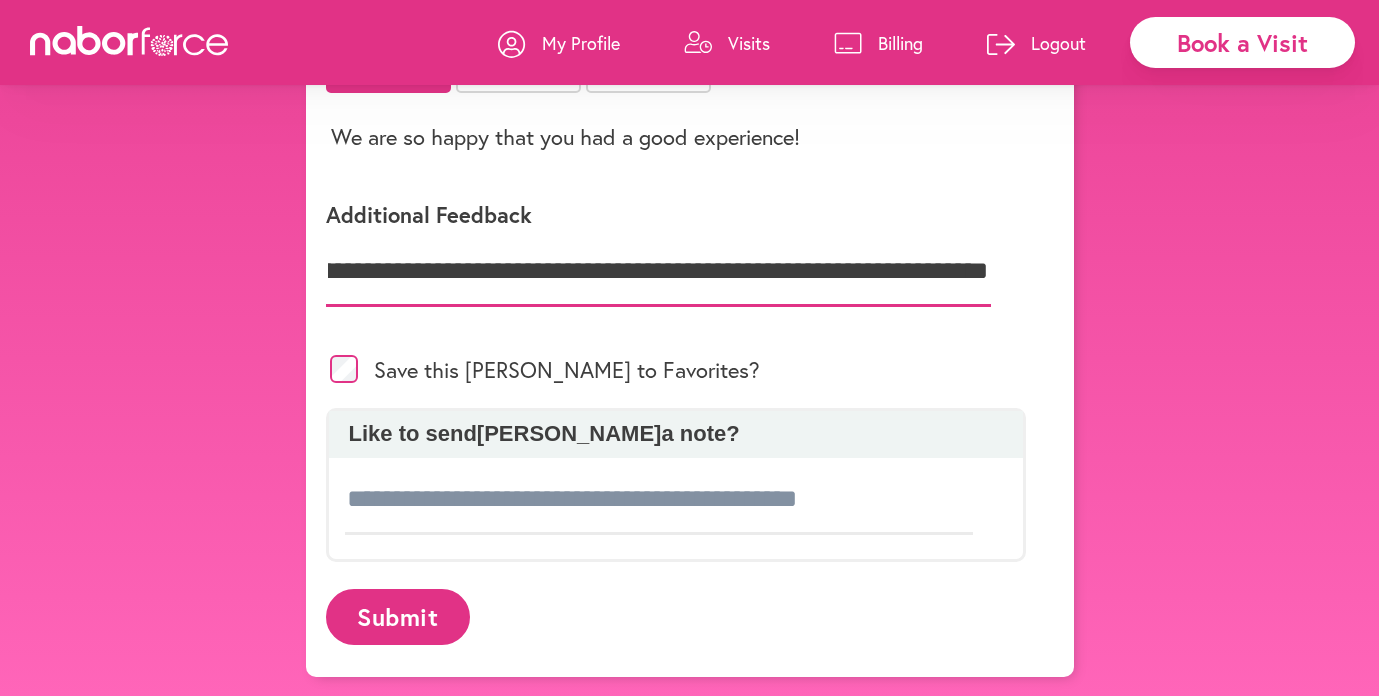 type on "**********" 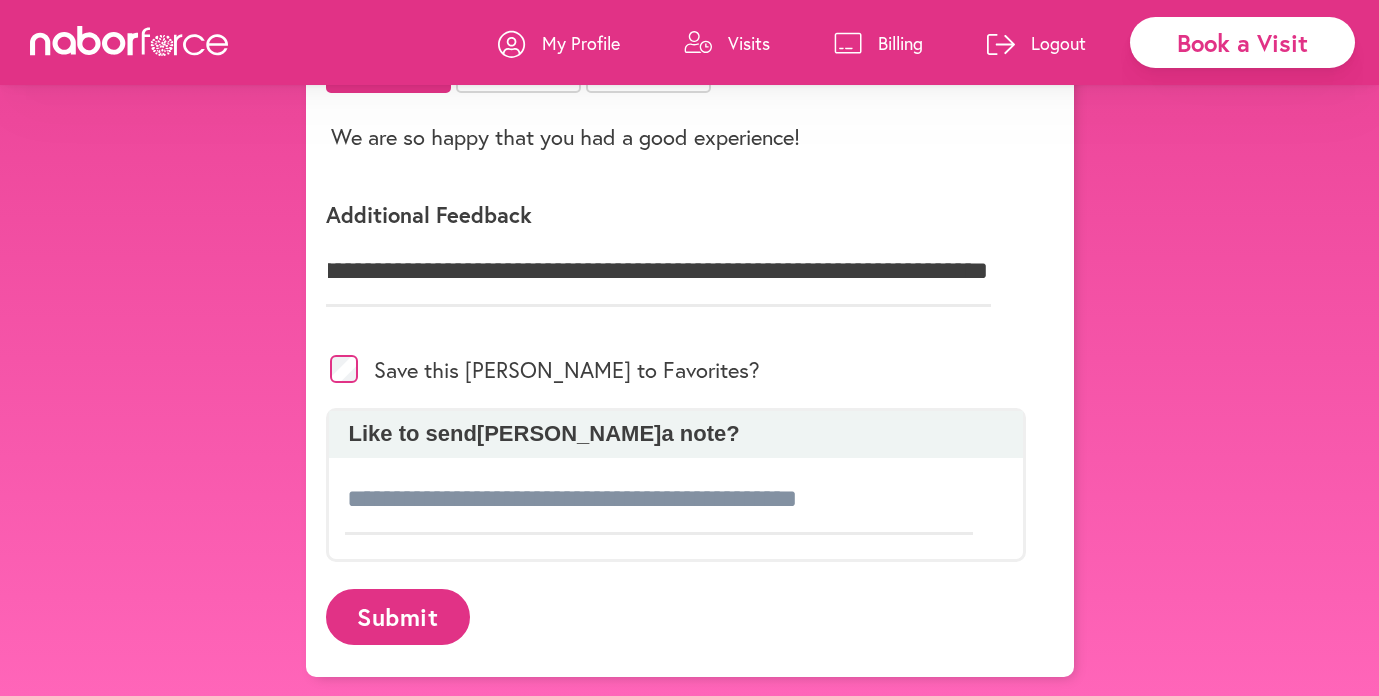 scroll, scrollTop: 0, scrollLeft: 0, axis: both 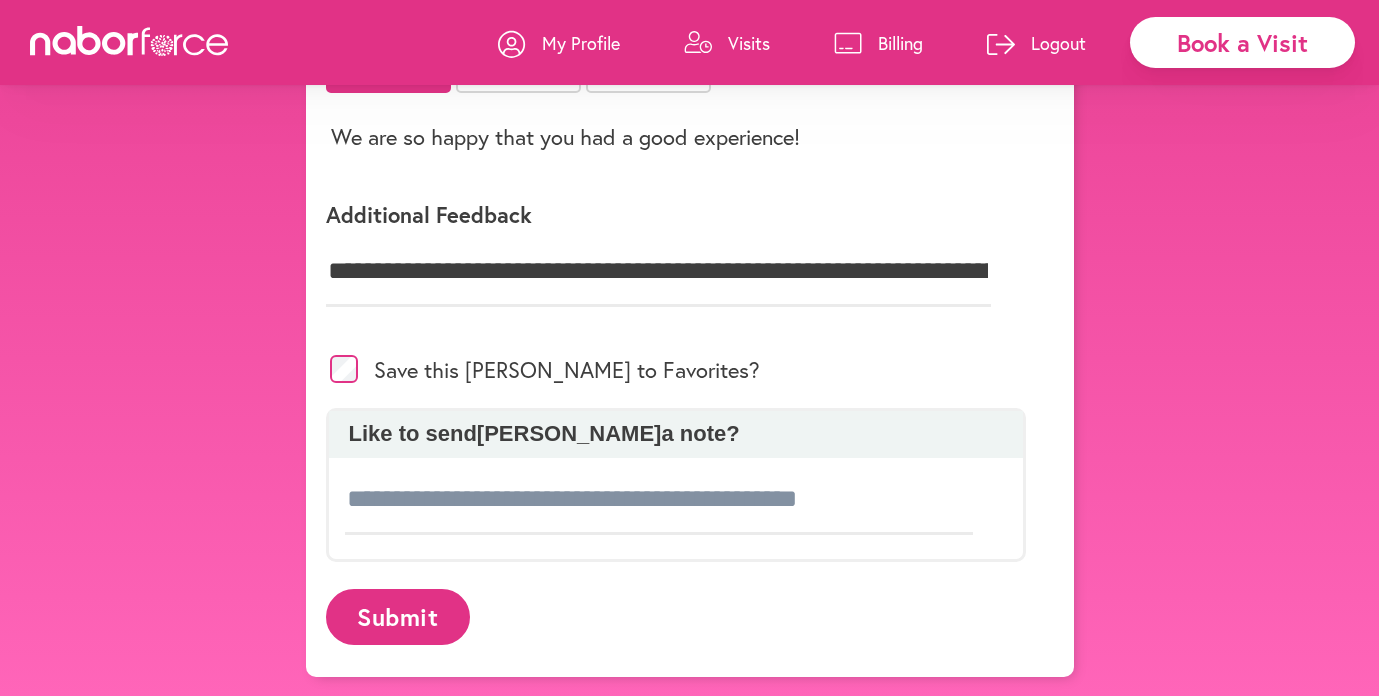 click on "Submit" at bounding box center [398, 616] 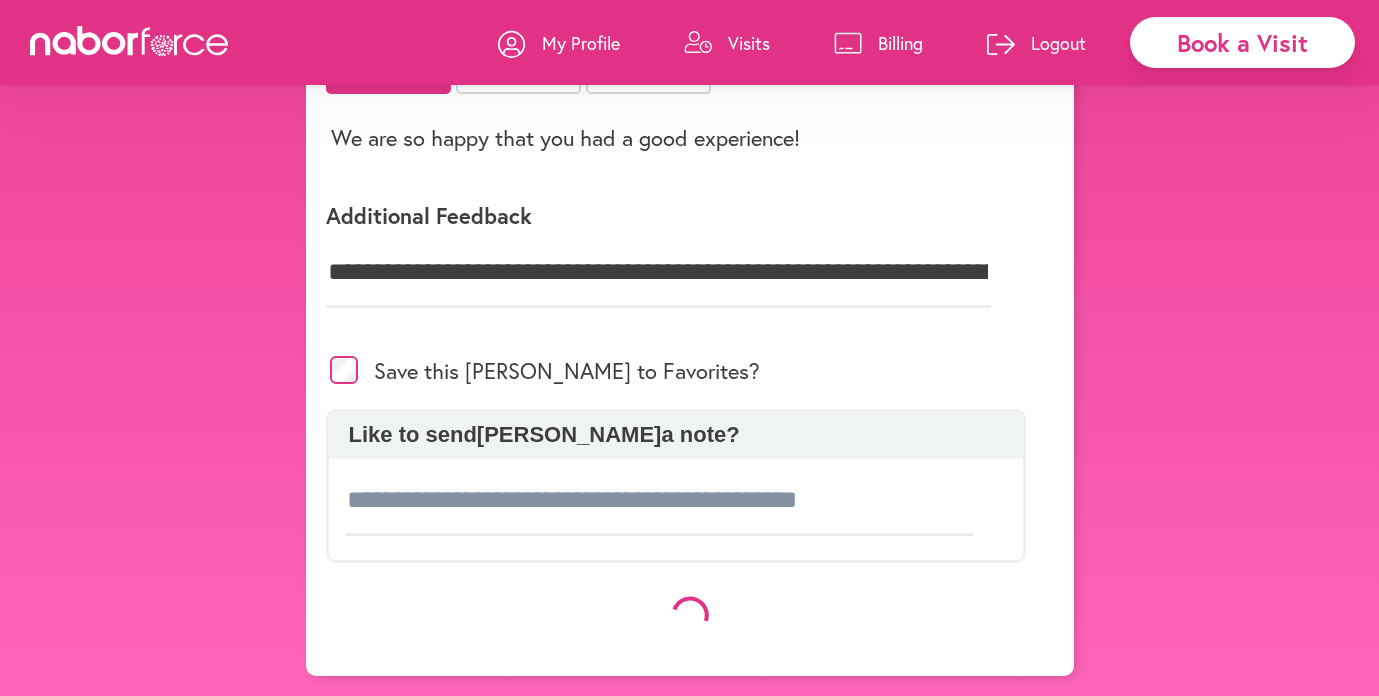 scroll, scrollTop: 320, scrollLeft: 0, axis: vertical 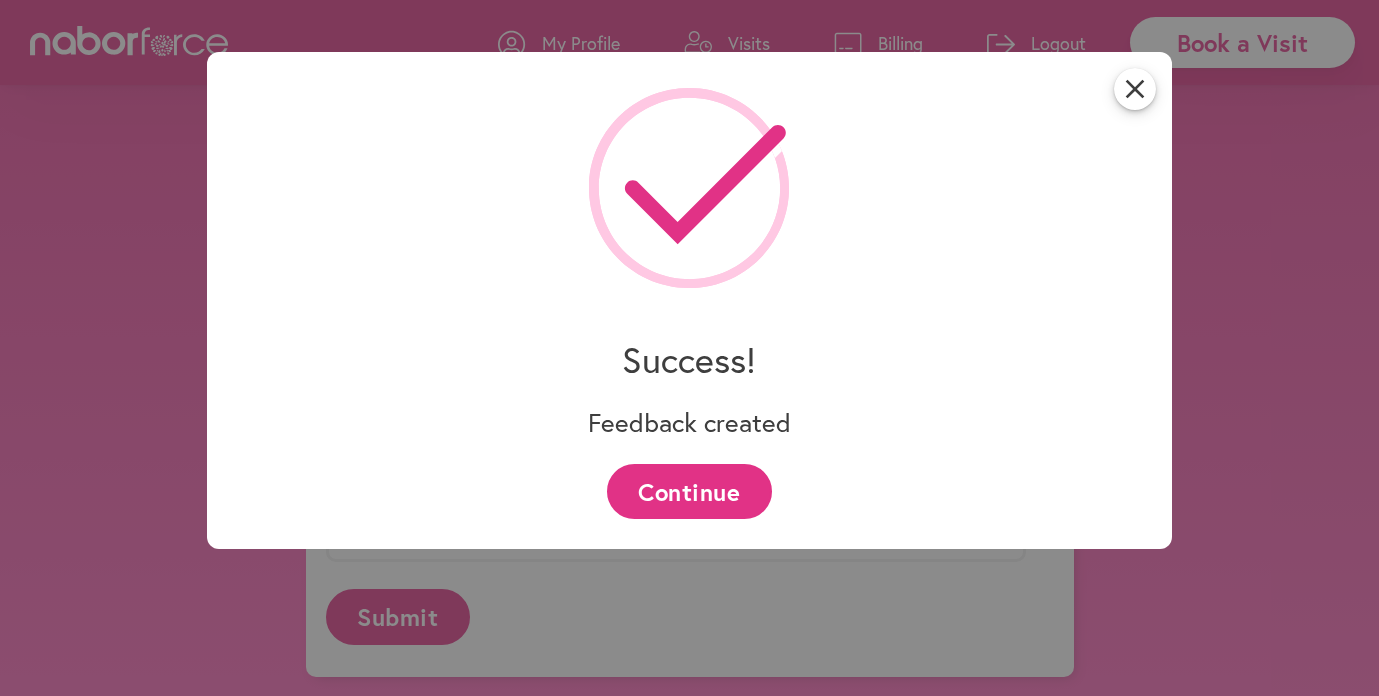 click on "Continue" at bounding box center [689, 491] 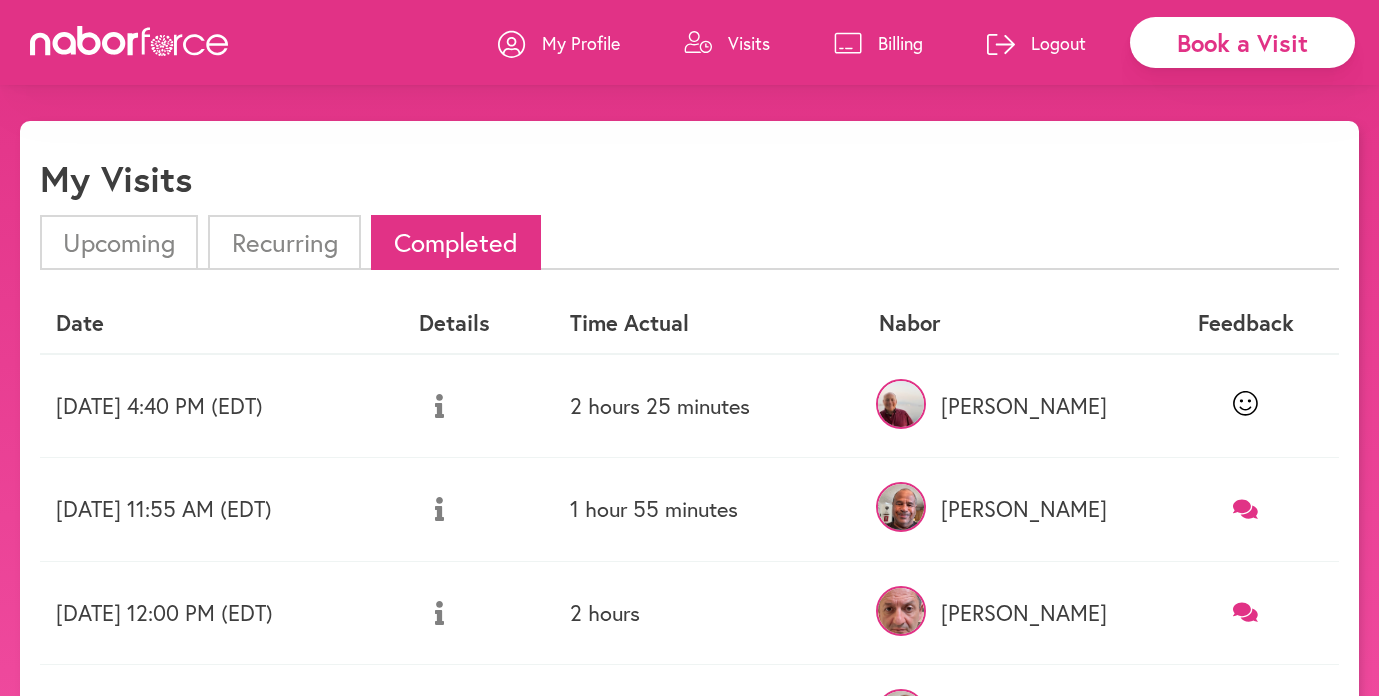 scroll, scrollTop: 0, scrollLeft: 0, axis: both 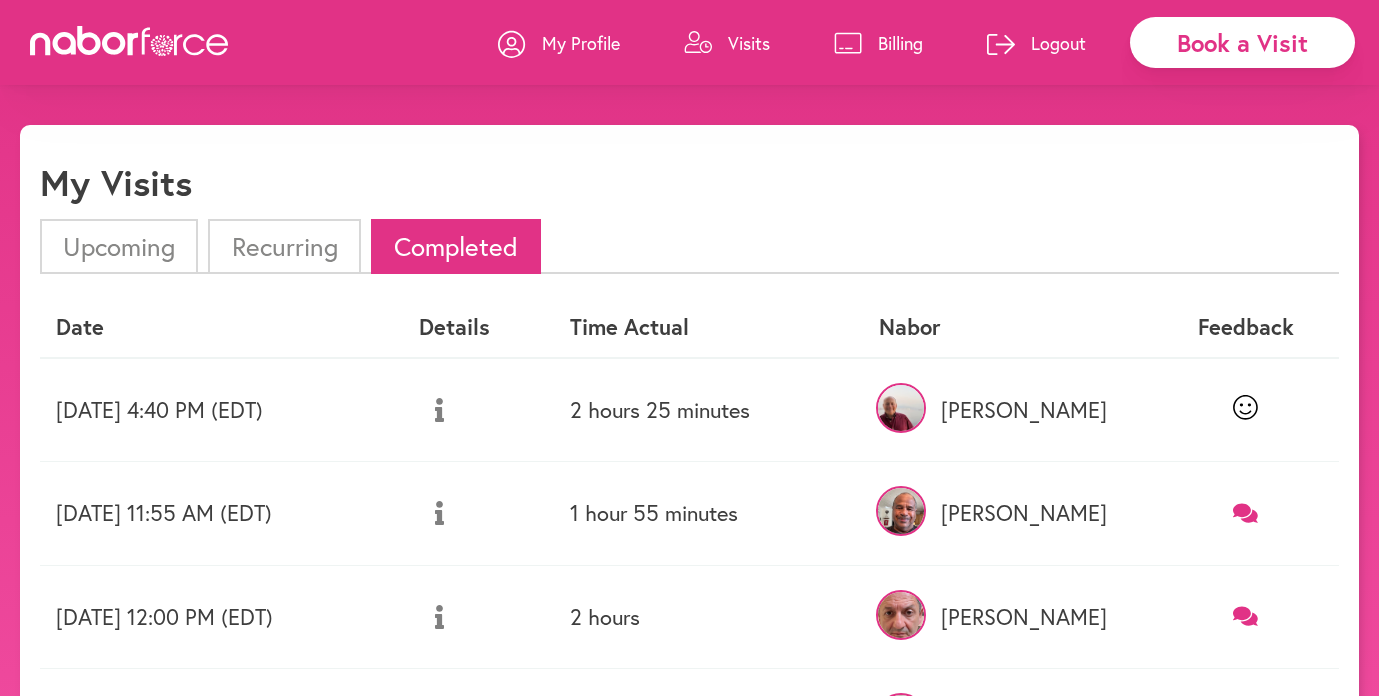 click on "Upcoming" at bounding box center (119, 246) 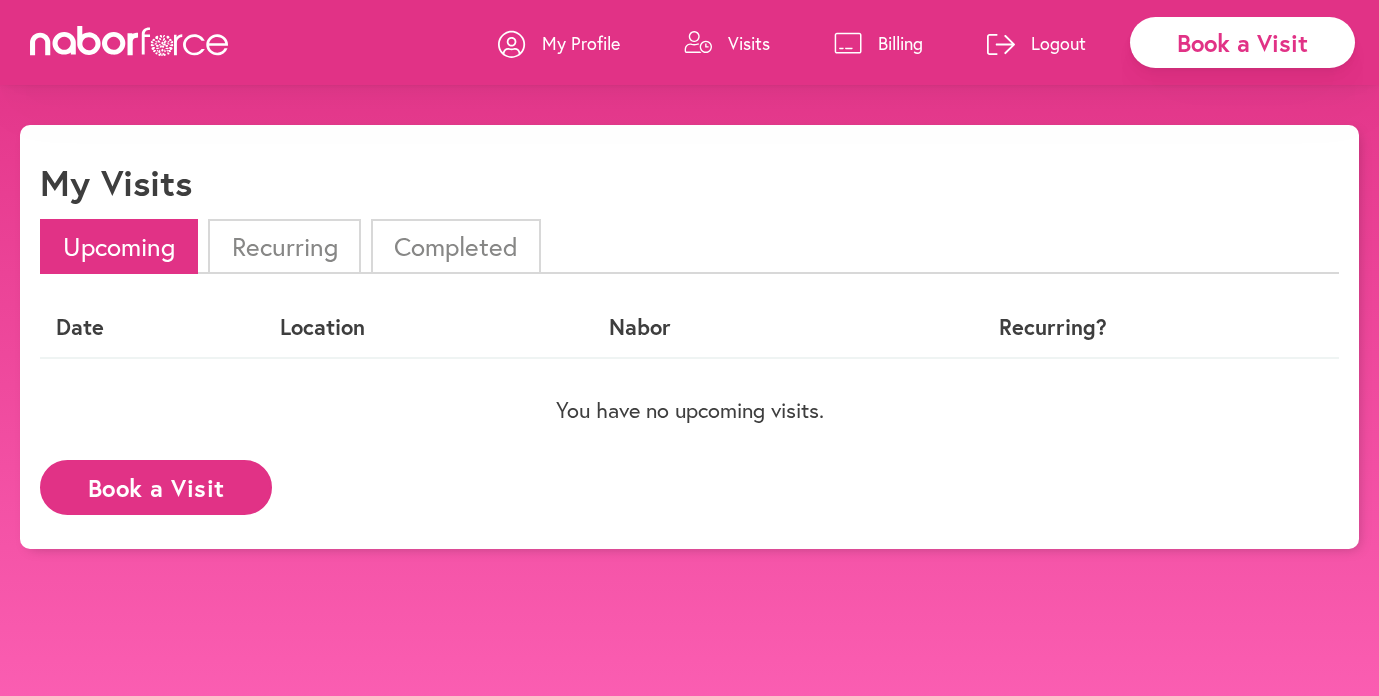 click on "Visits" at bounding box center [727, 43] 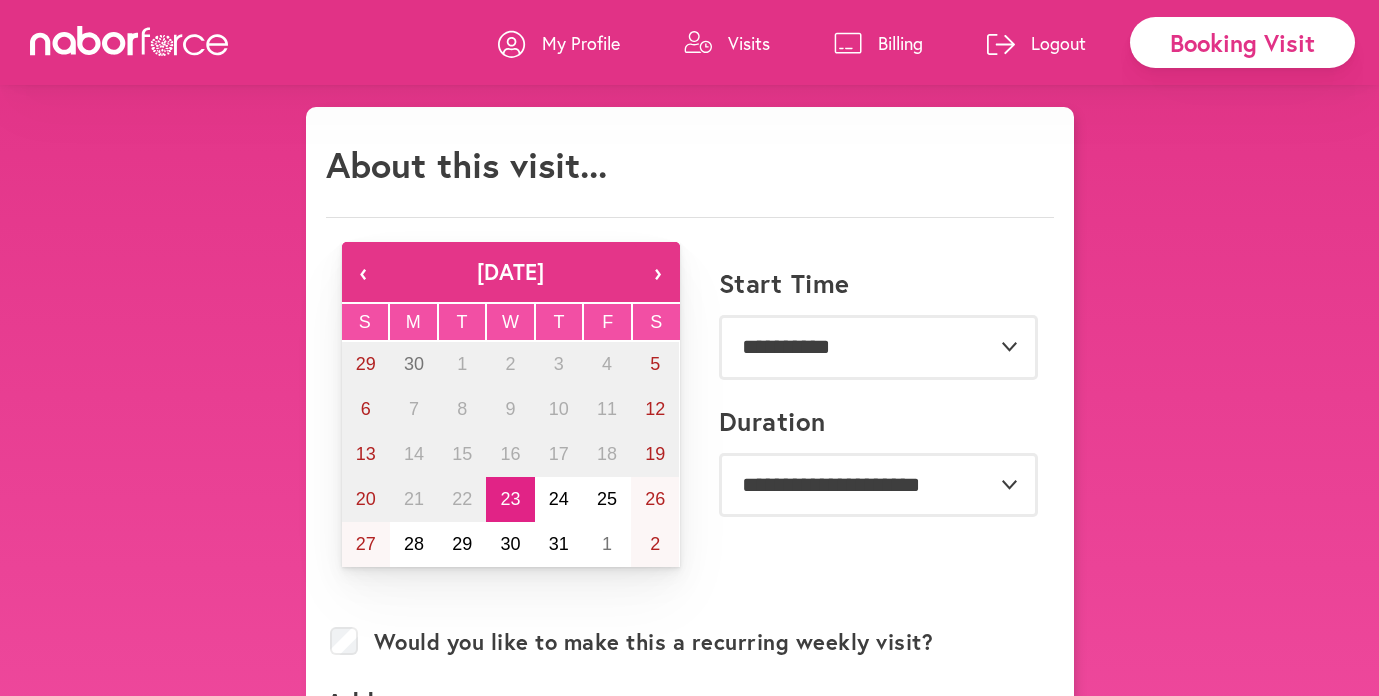 scroll, scrollTop: 21, scrollLeft: 0, axis: vertical 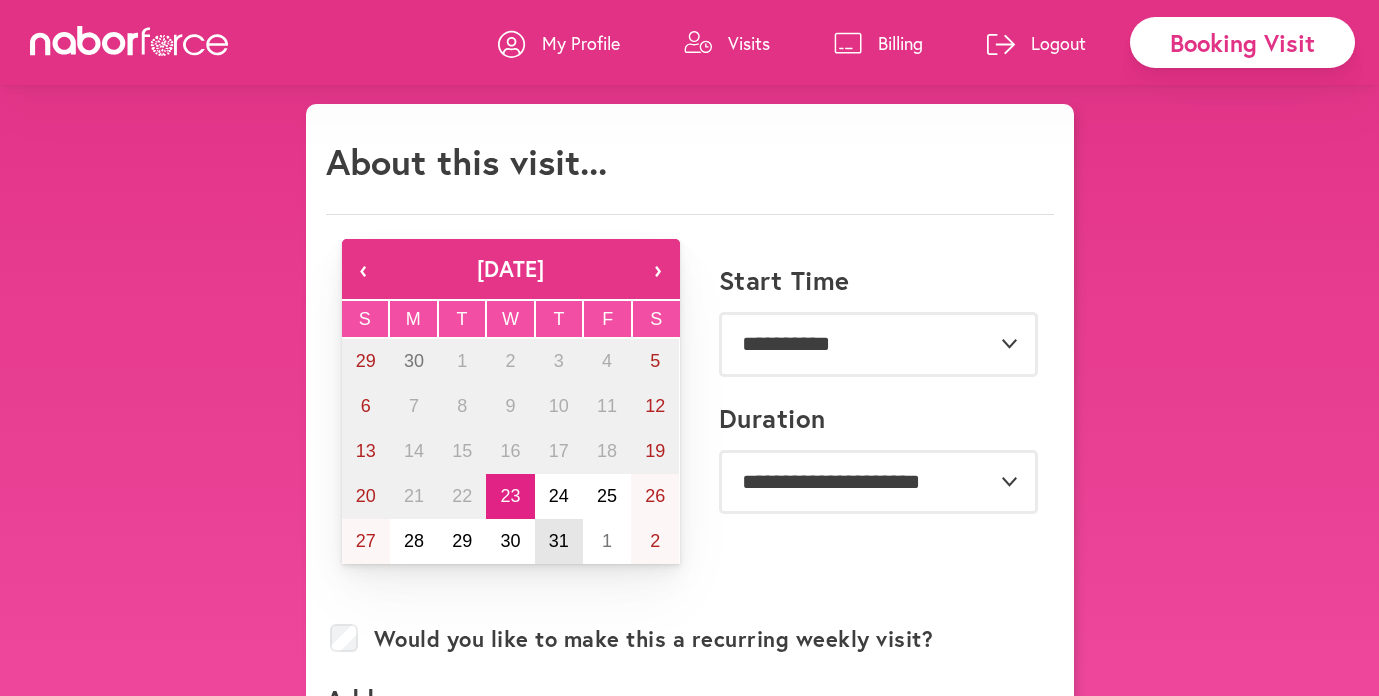click on "31" at bounding box center [559, 541] 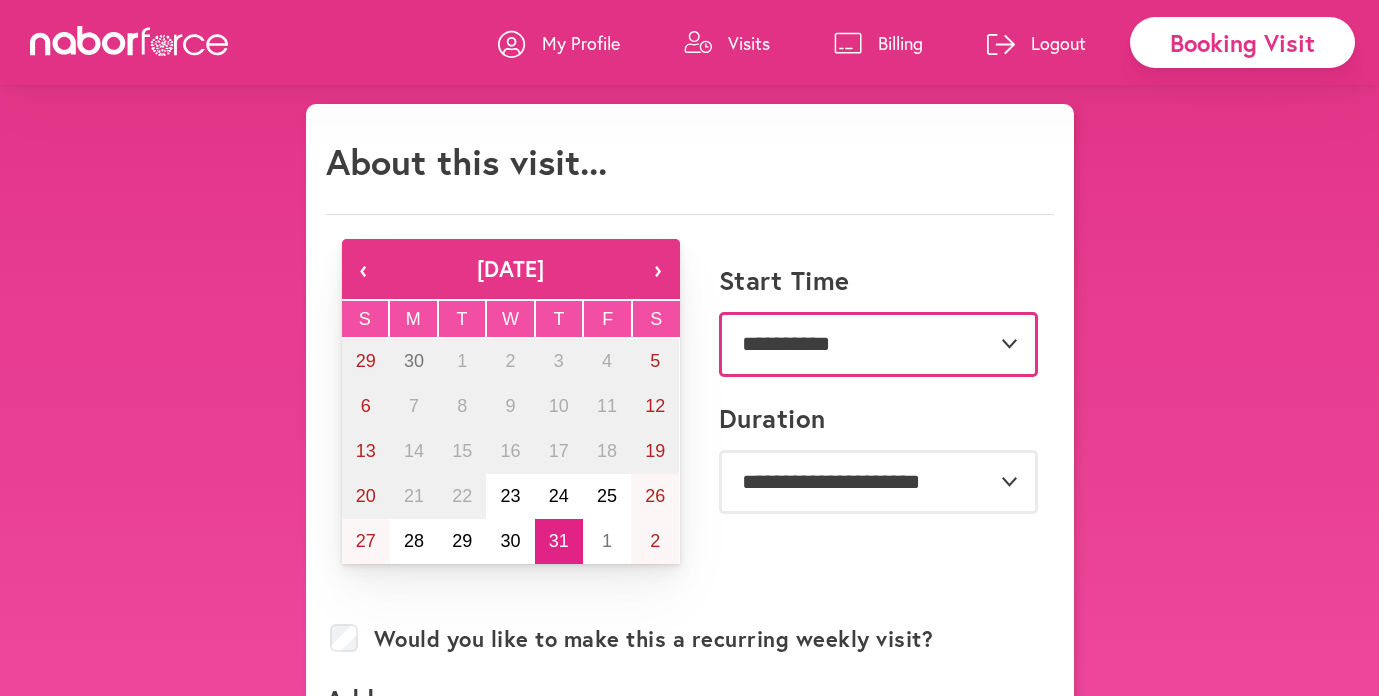 click on "**********" at bounding box center (878, 344) 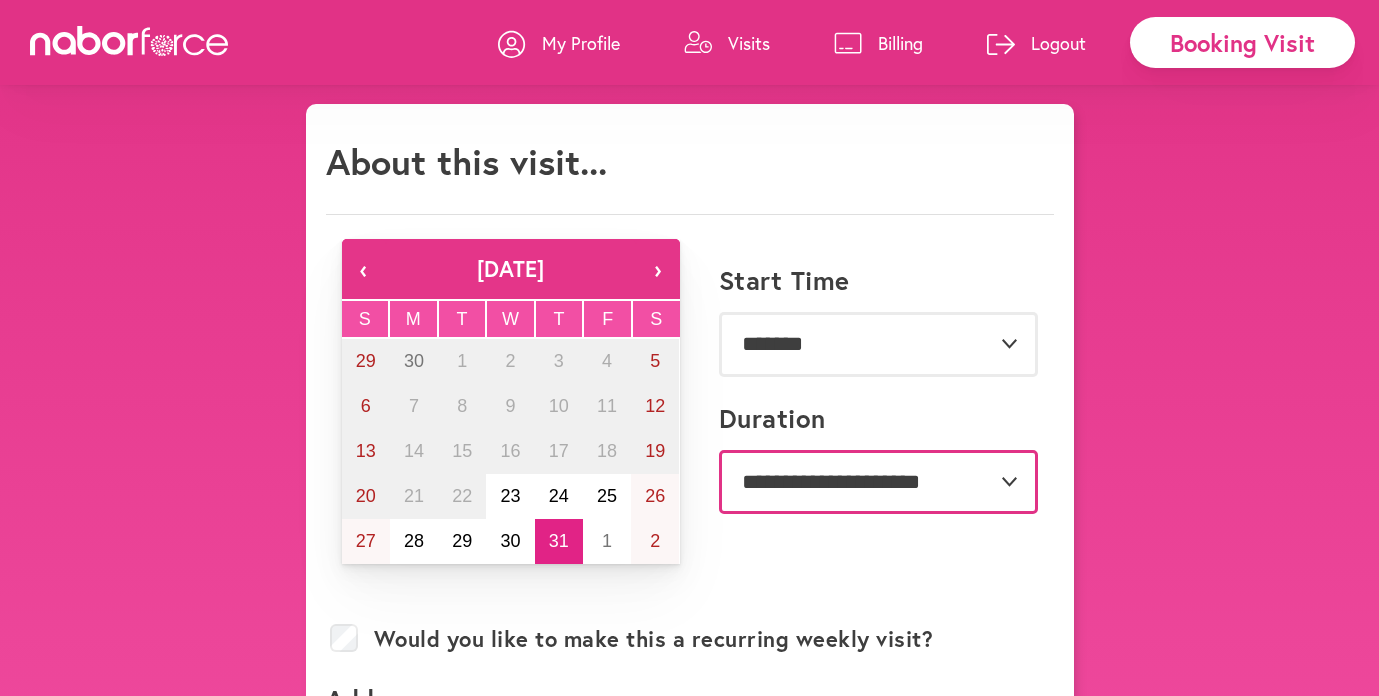 click on "**********" at bounding box center (878, 482) 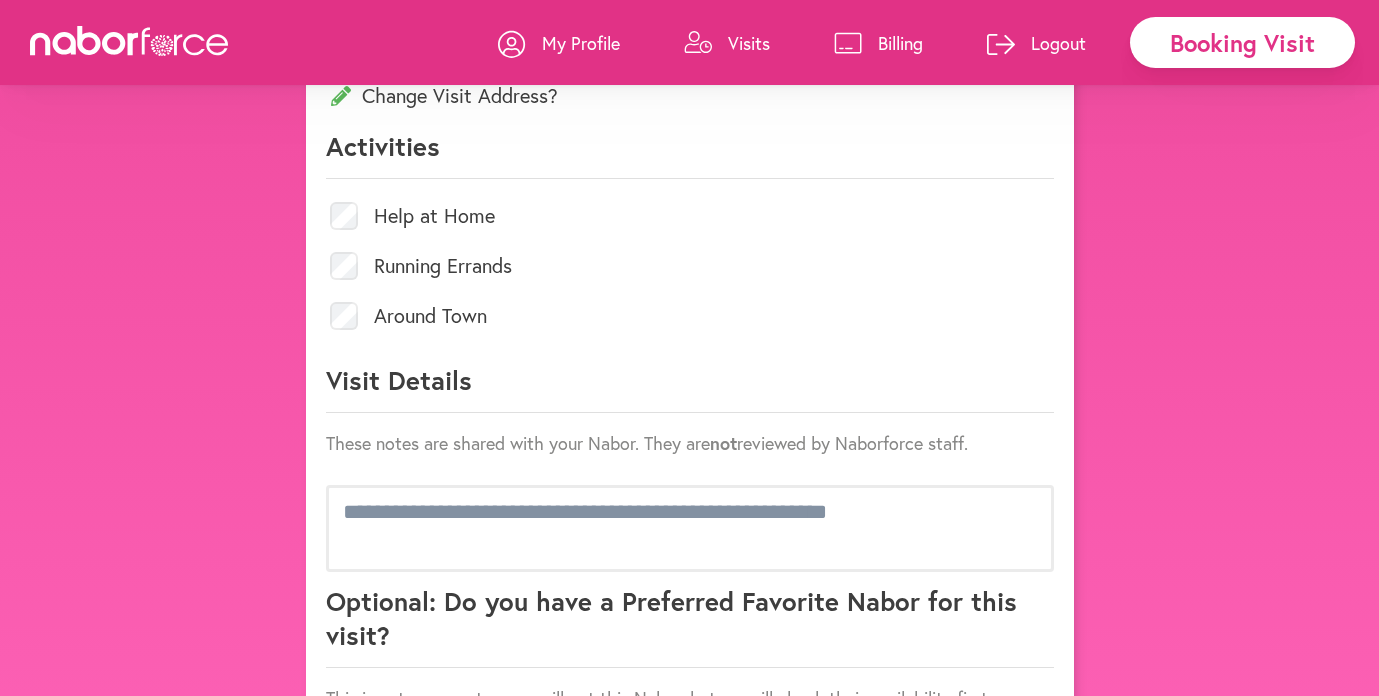 scroll, scrollTop: 864, scrollLeft: 0, axis: vertical 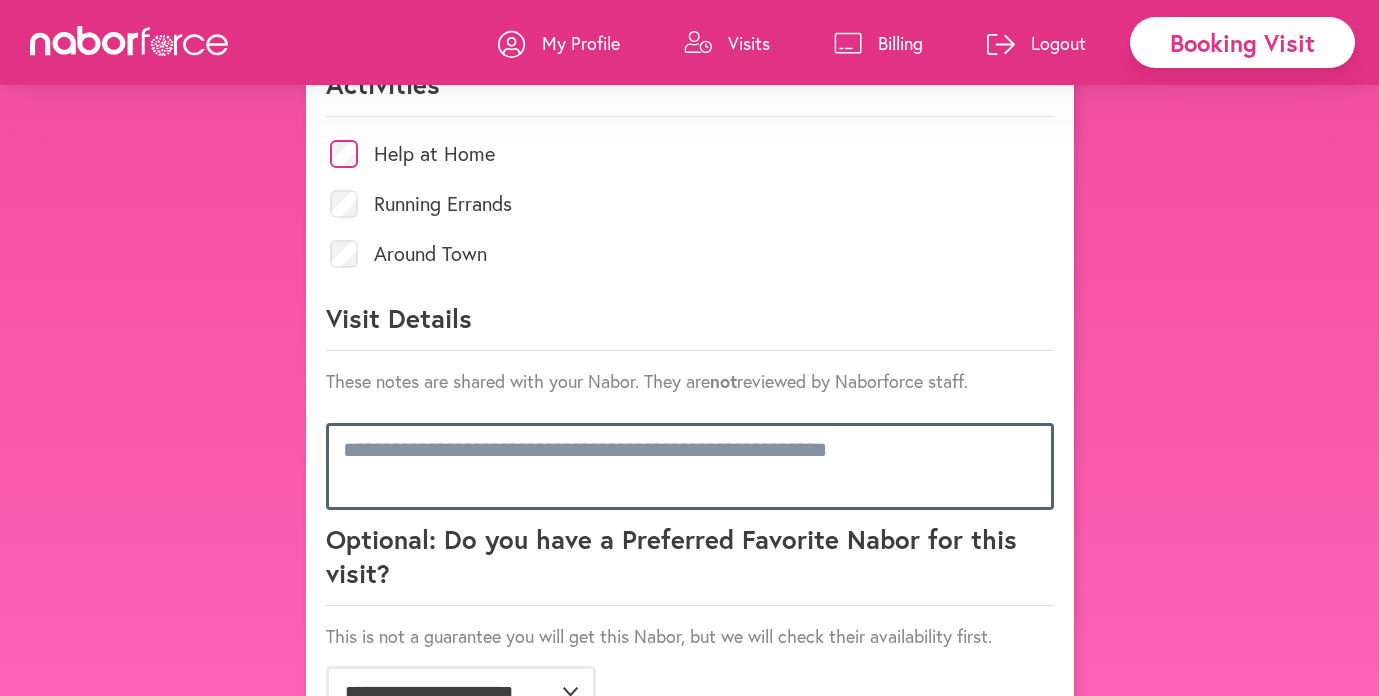 click at bounding box center [690, 466] 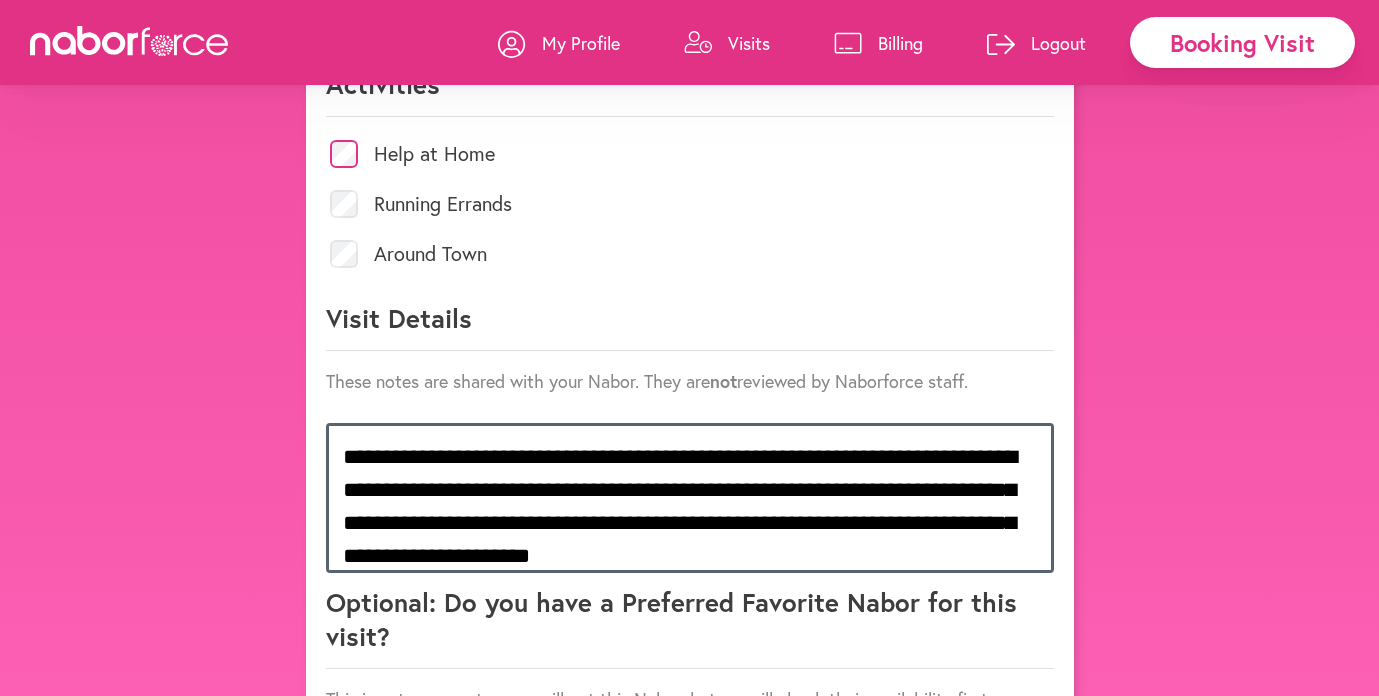 scroll, scrollTop: 233, scrollLeft: 0, axis: vertical 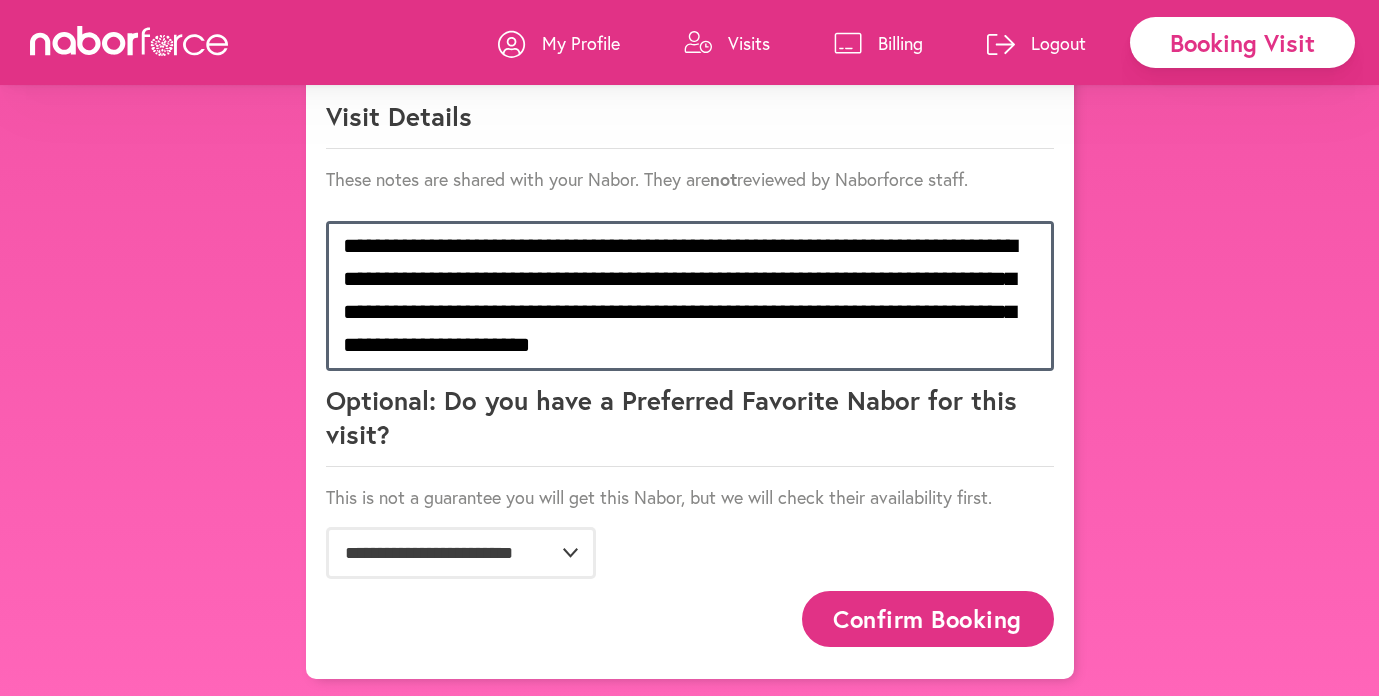 type on "**********" 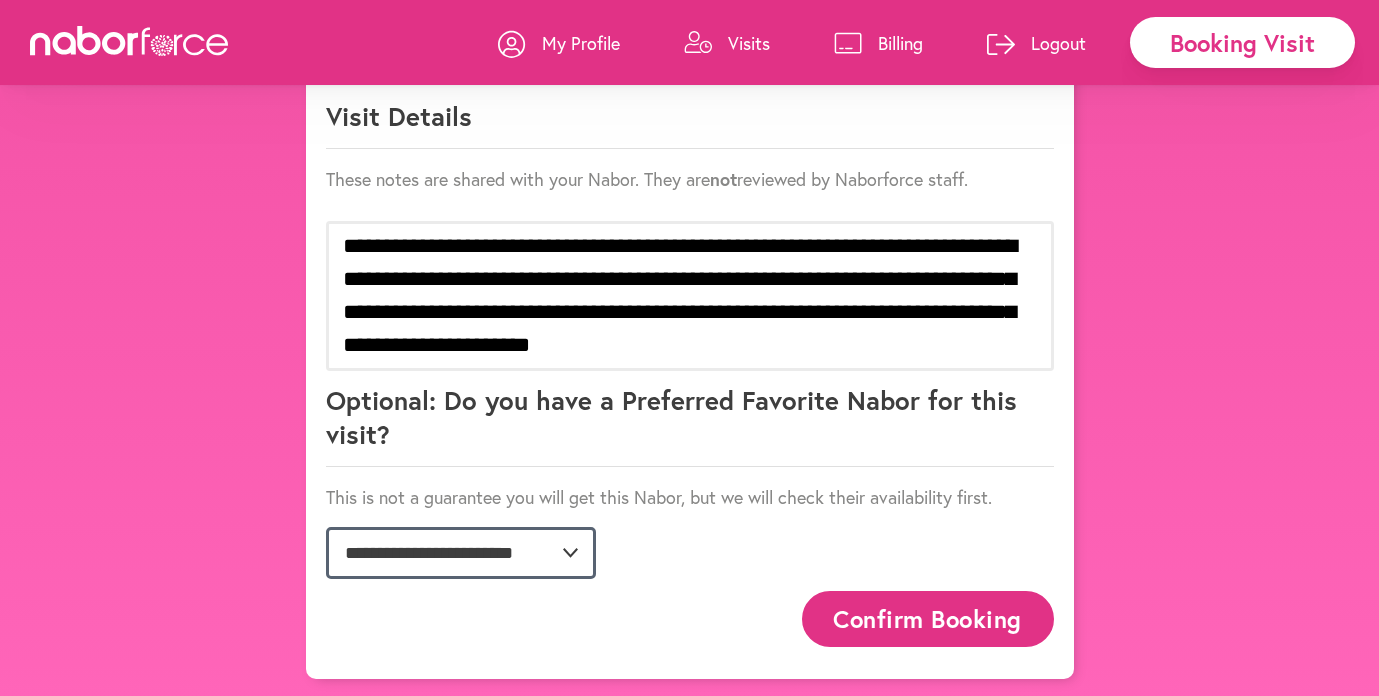 click on "**********" 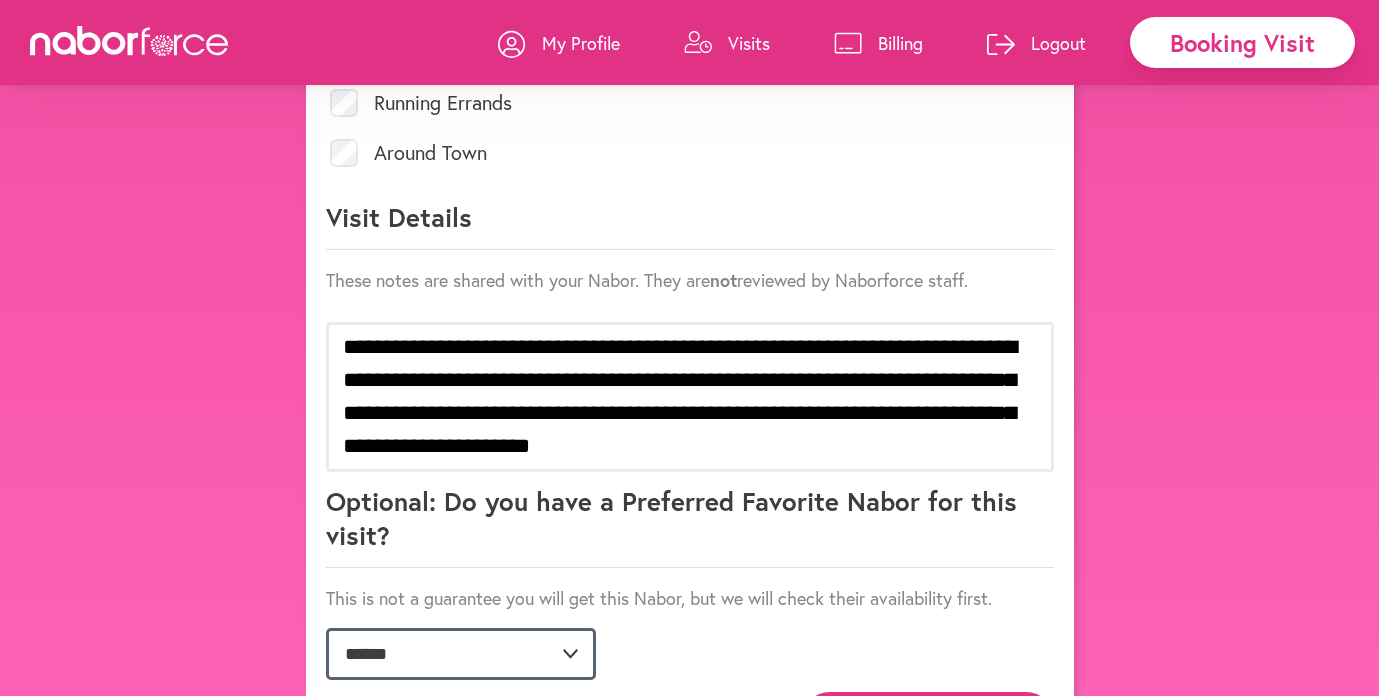 scroll, scrollTop: 1032, scrollLeft: 0, axis: vertical 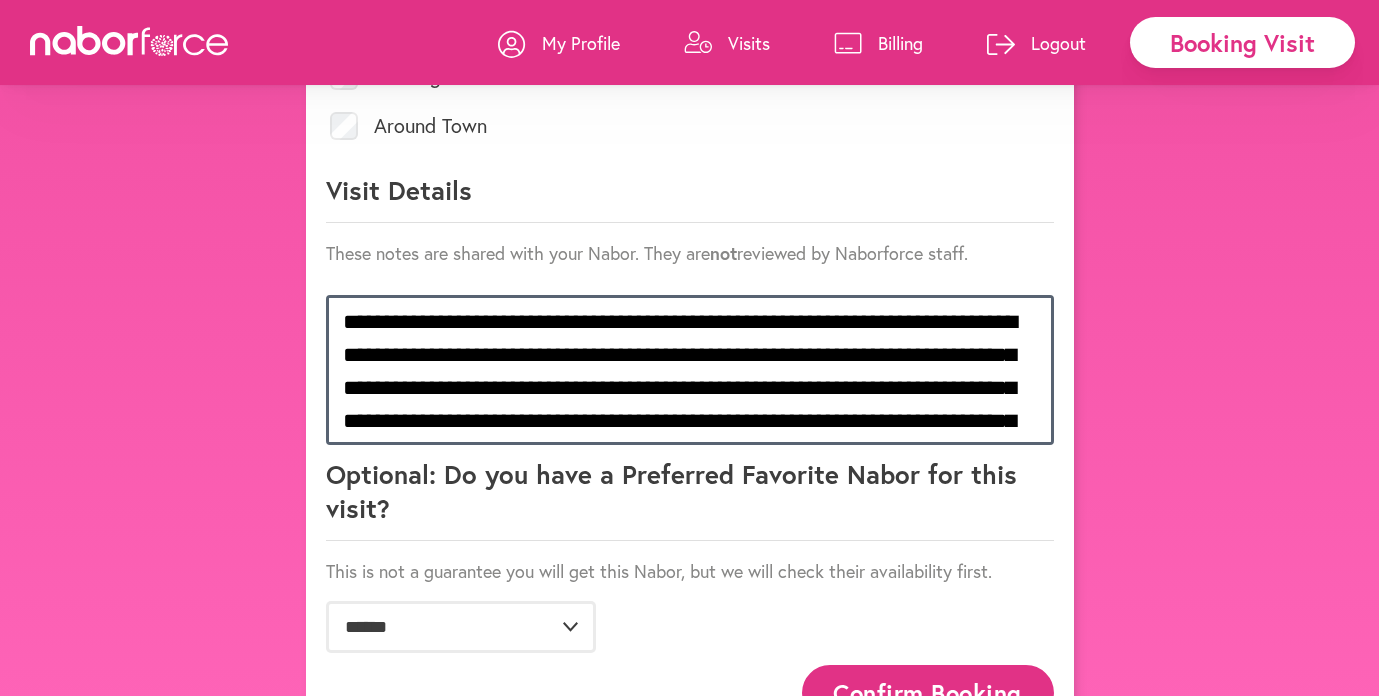 click on "**********" at bounding box center [690, 370] 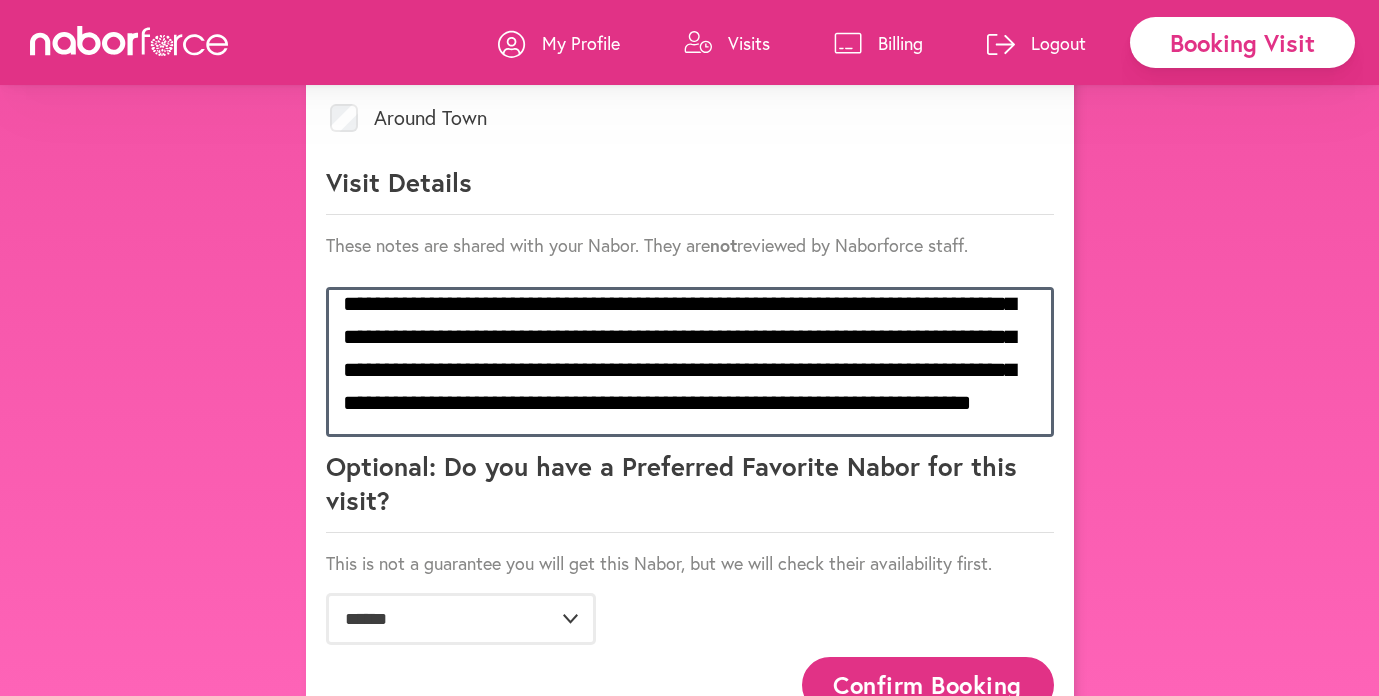scroll, scrollTop: 82, scrollLeft: 0, axis: vertical 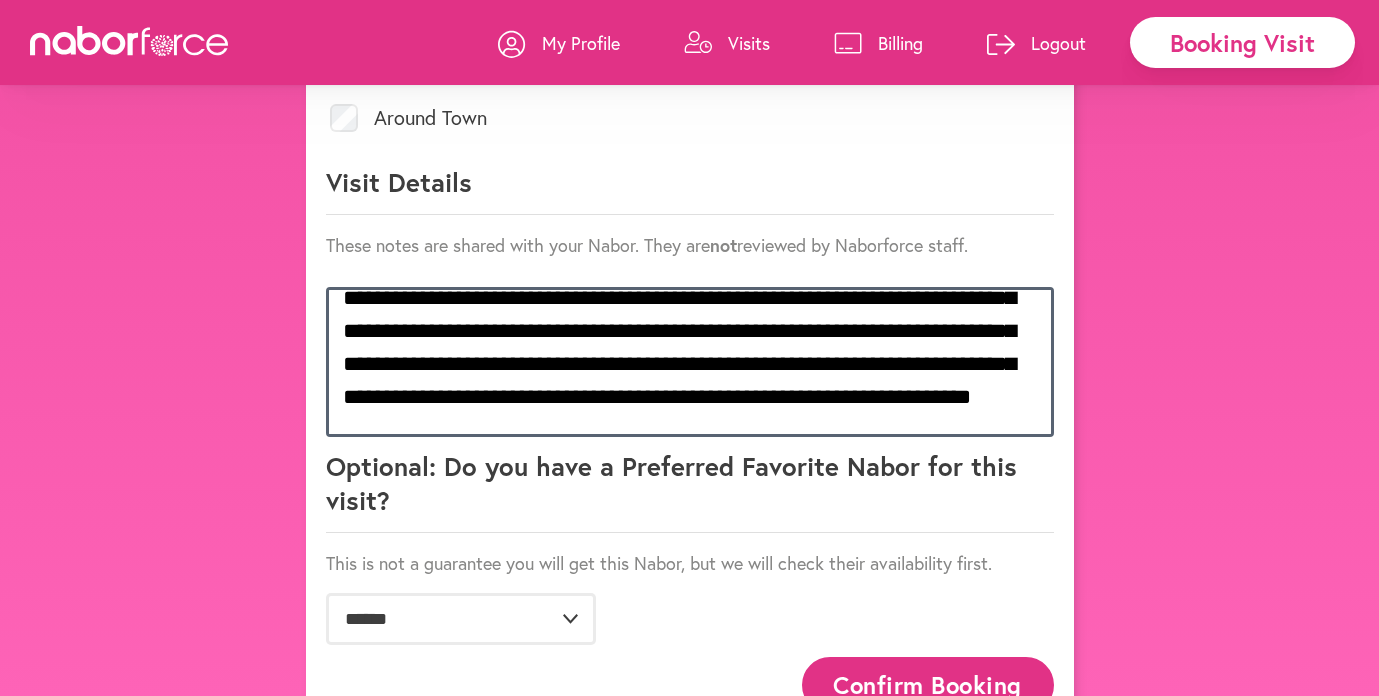 click on "**********" at bounding box center [690, 362] 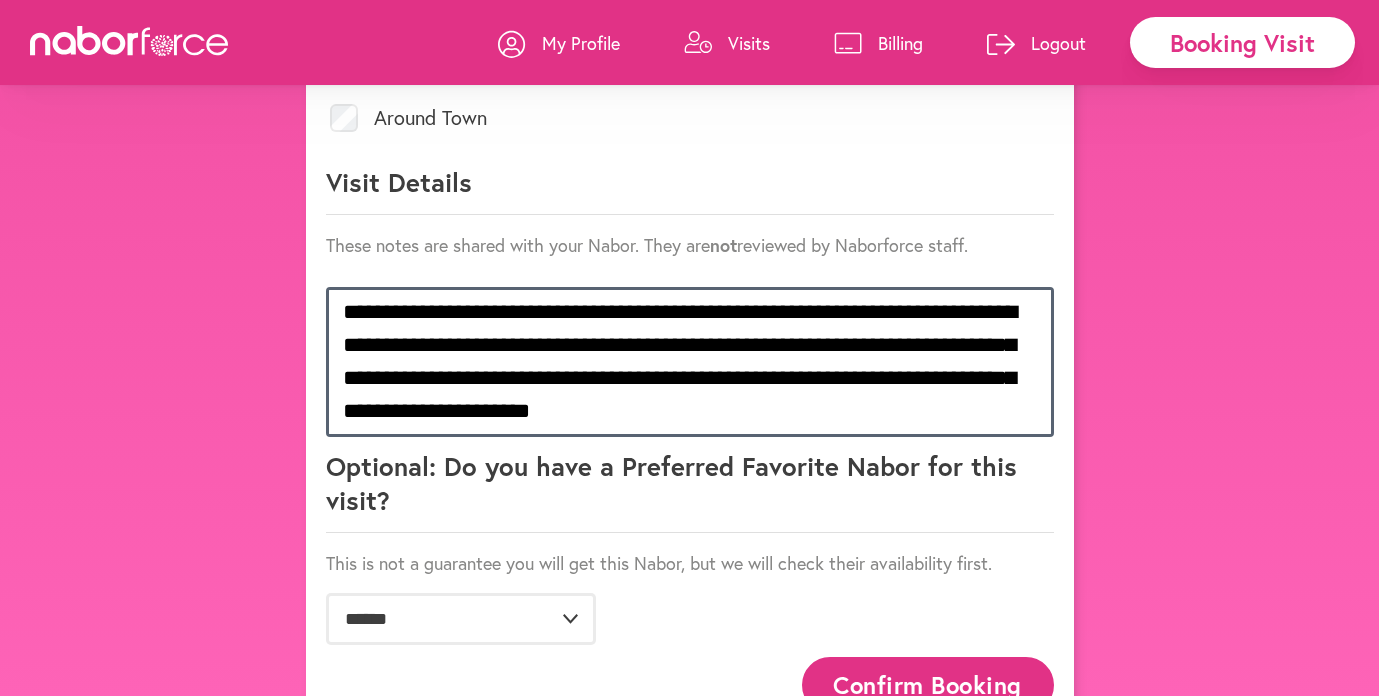scroll, scrollTop: 299, scrollLeft: 0, axis: vertical 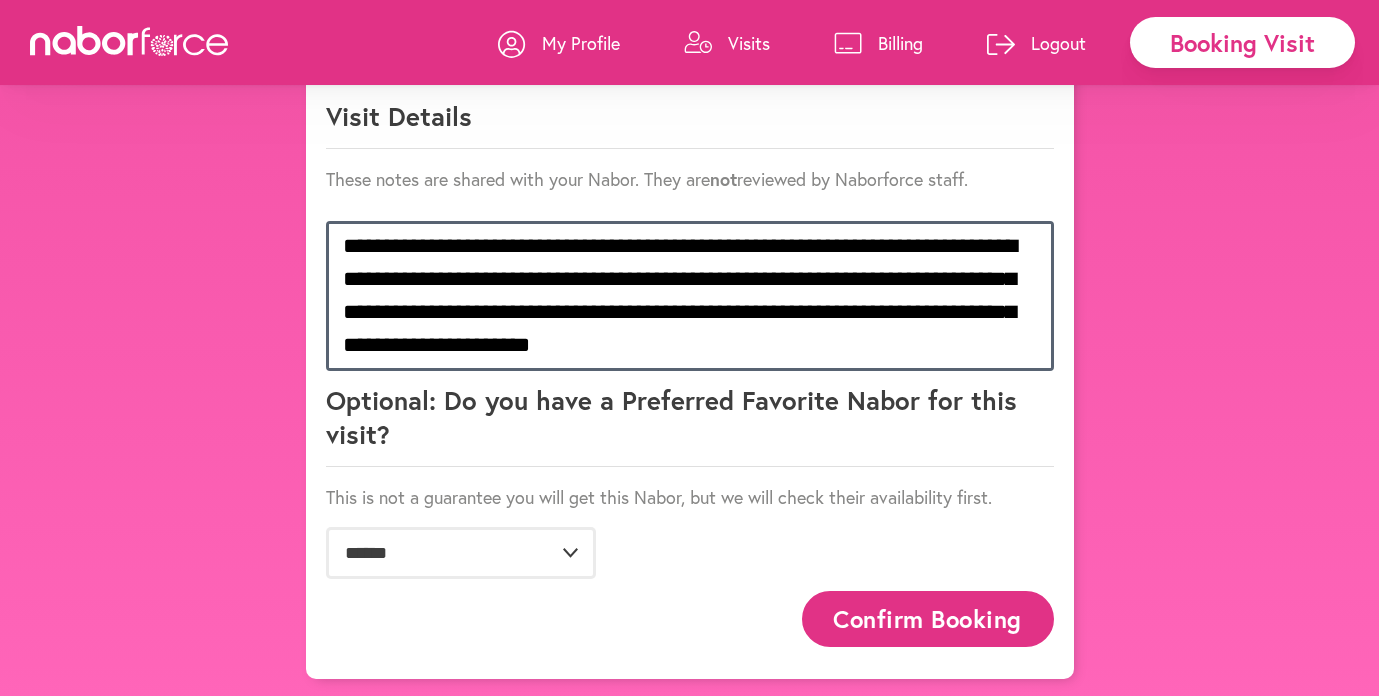 click on "**********" at bounding box center (690, 296) 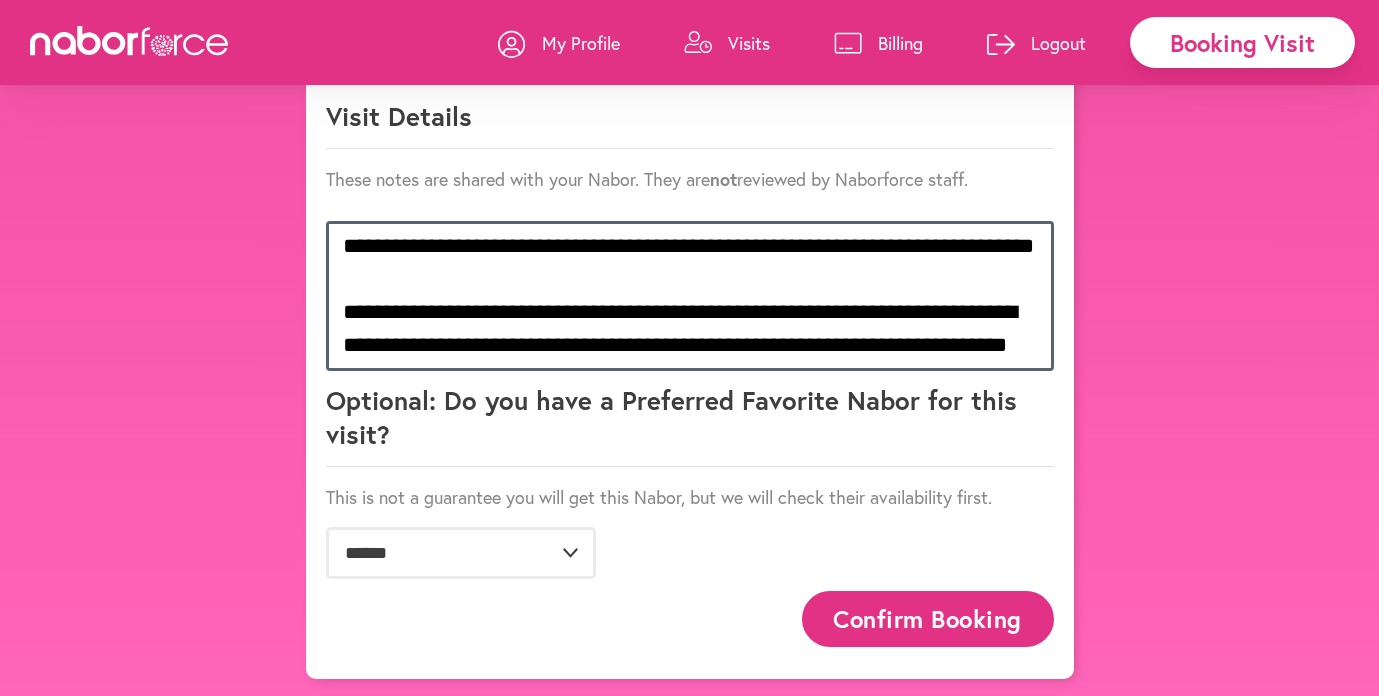 scroll, scrollTop: 488, scrollLeft: 0, axis: vertical 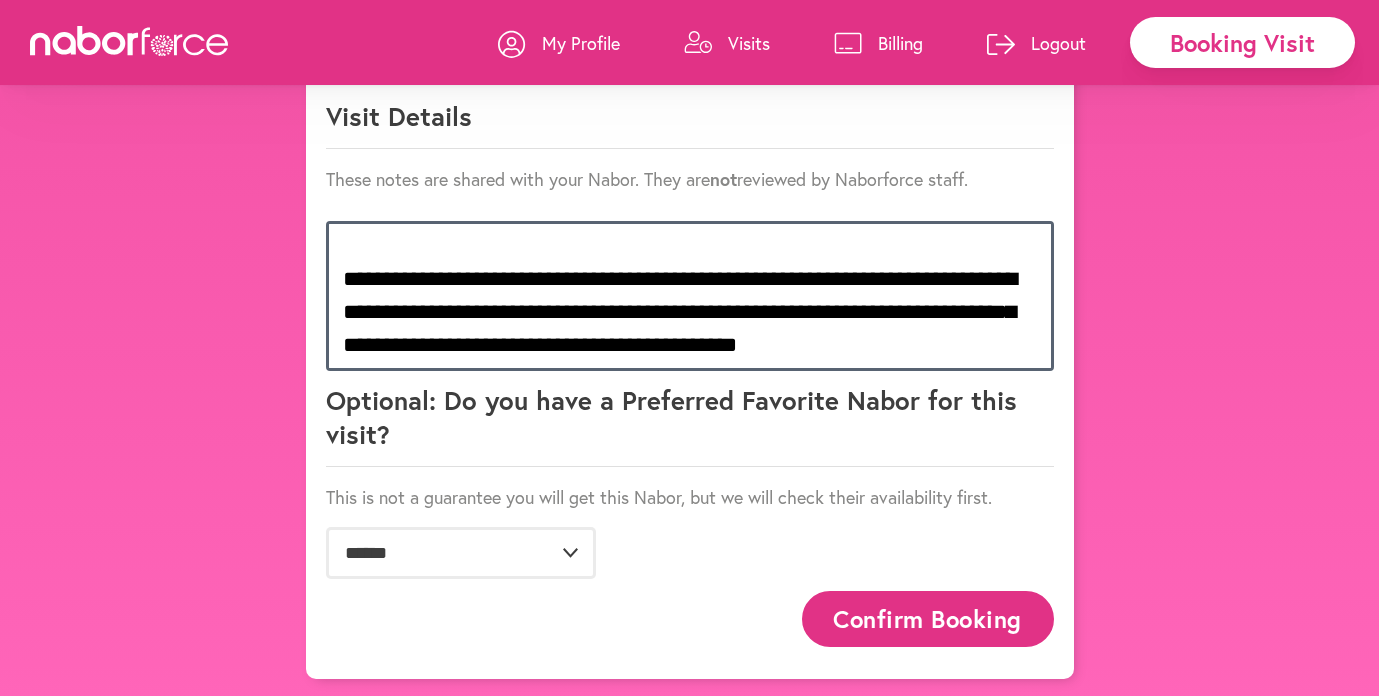 drag, startPoint x: 550, startPoint y: 351, endPoint x: 636, endPoint y: 355, distance: 86.09297 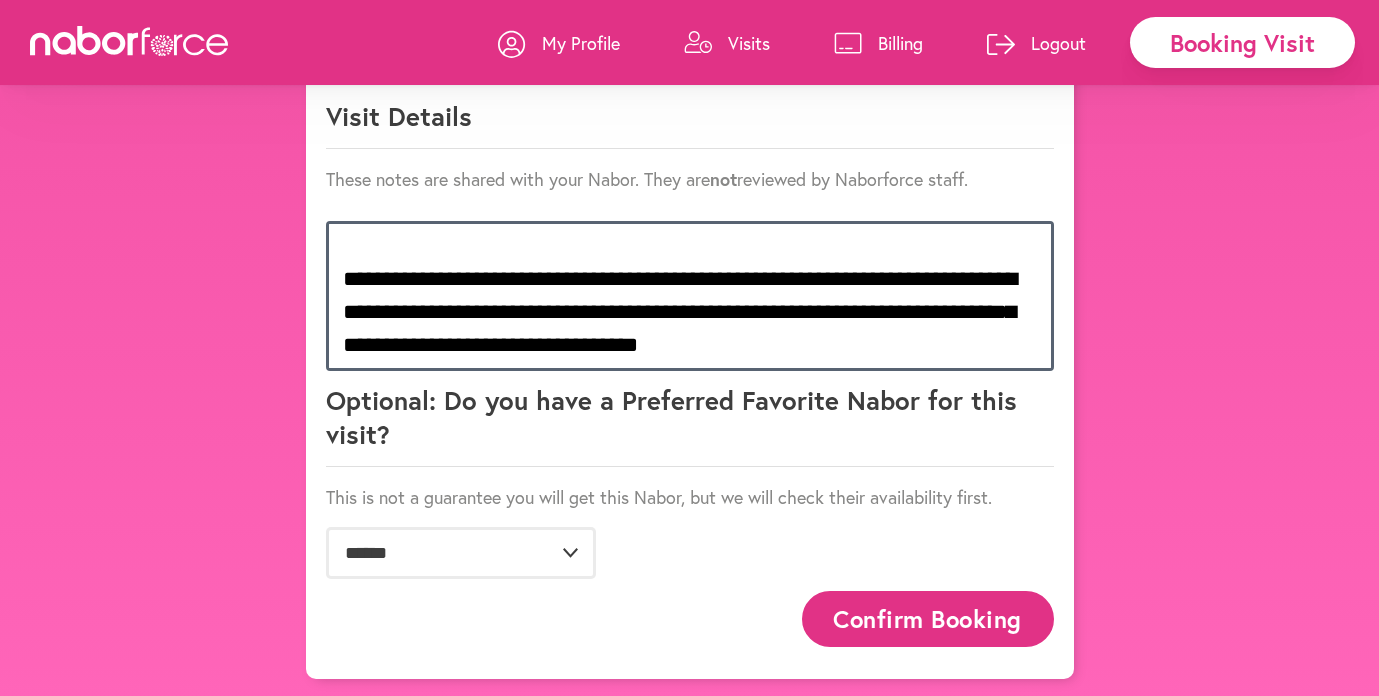 click at bounding box center (690, 296) 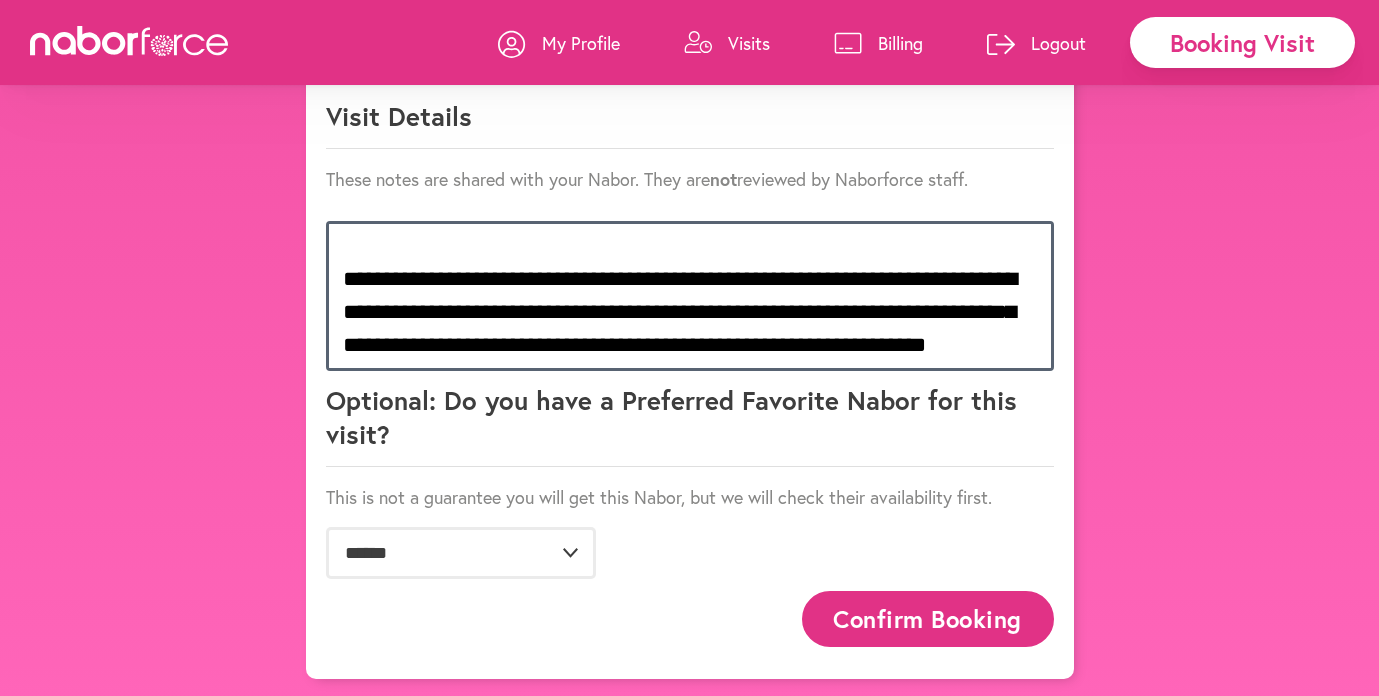 type on "**********" 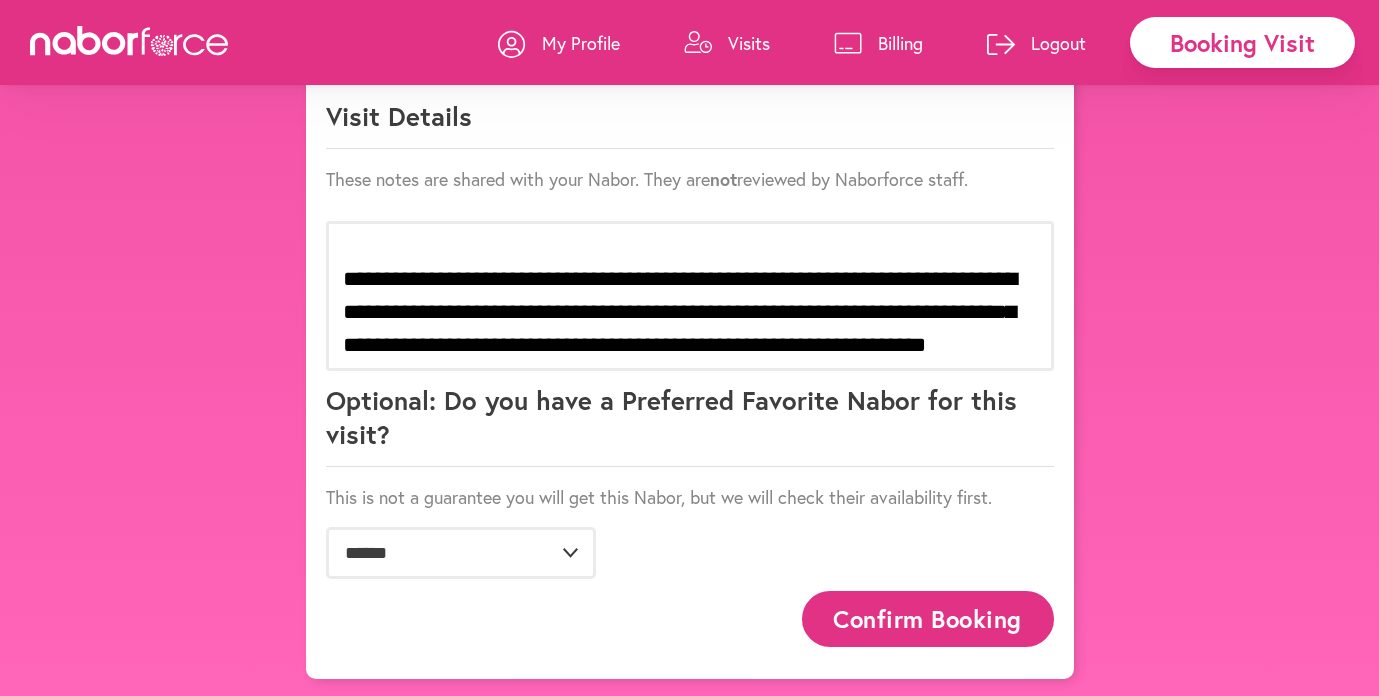 click on "Confirm Booking" at bounding box center (928, 618) 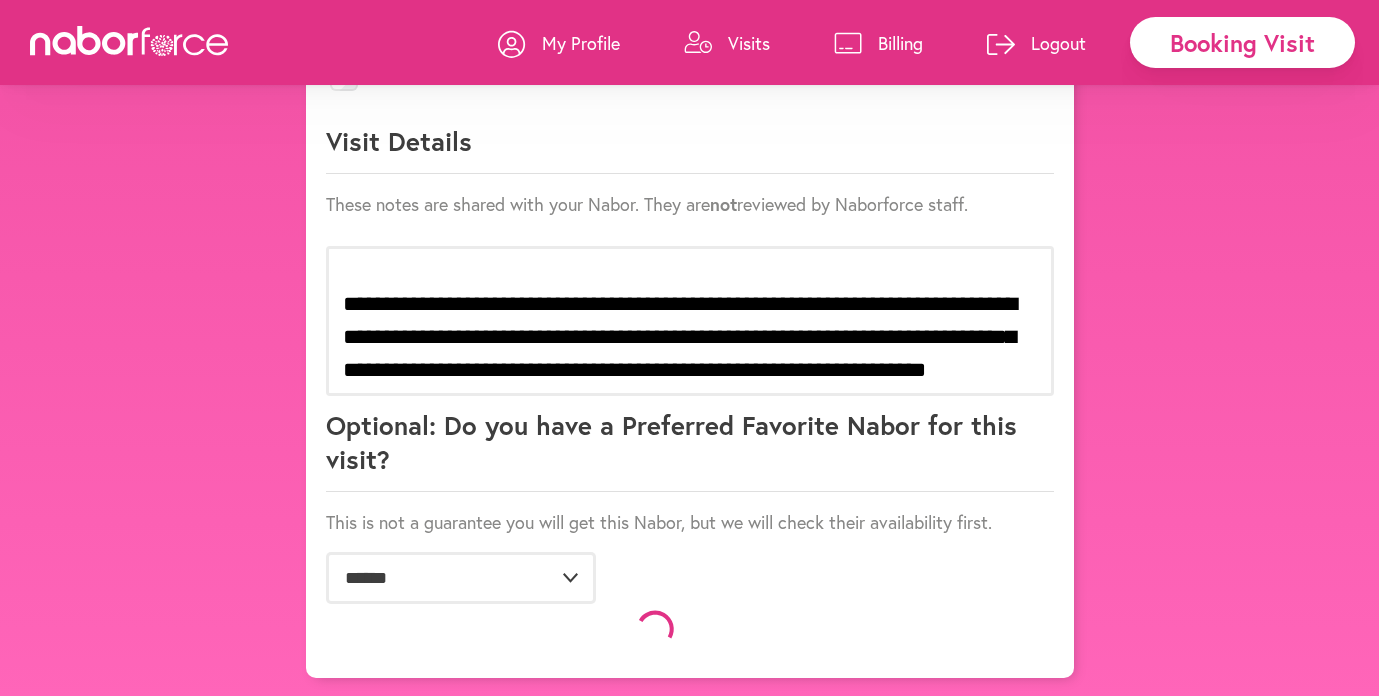scroll, scrollTop: 1123, scrollLeft: 0, axis: vertical 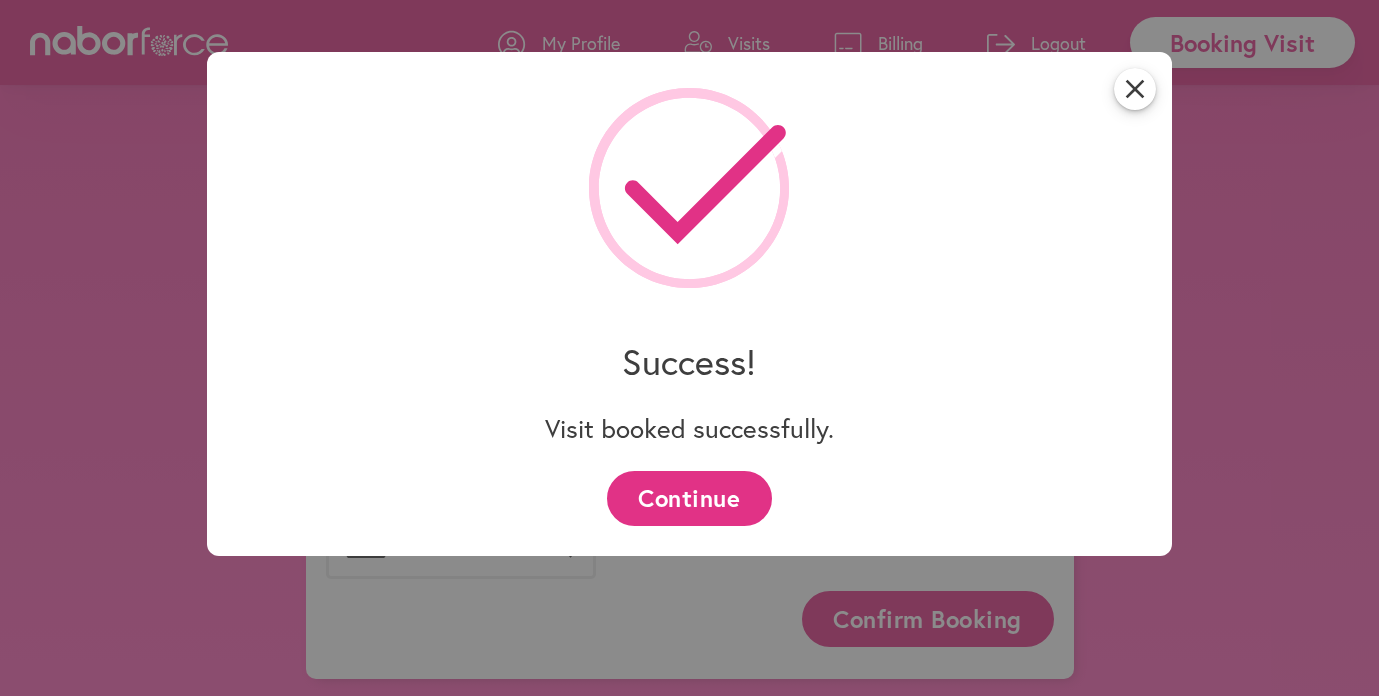 click on "Continue" at bounding box center [689, 498] 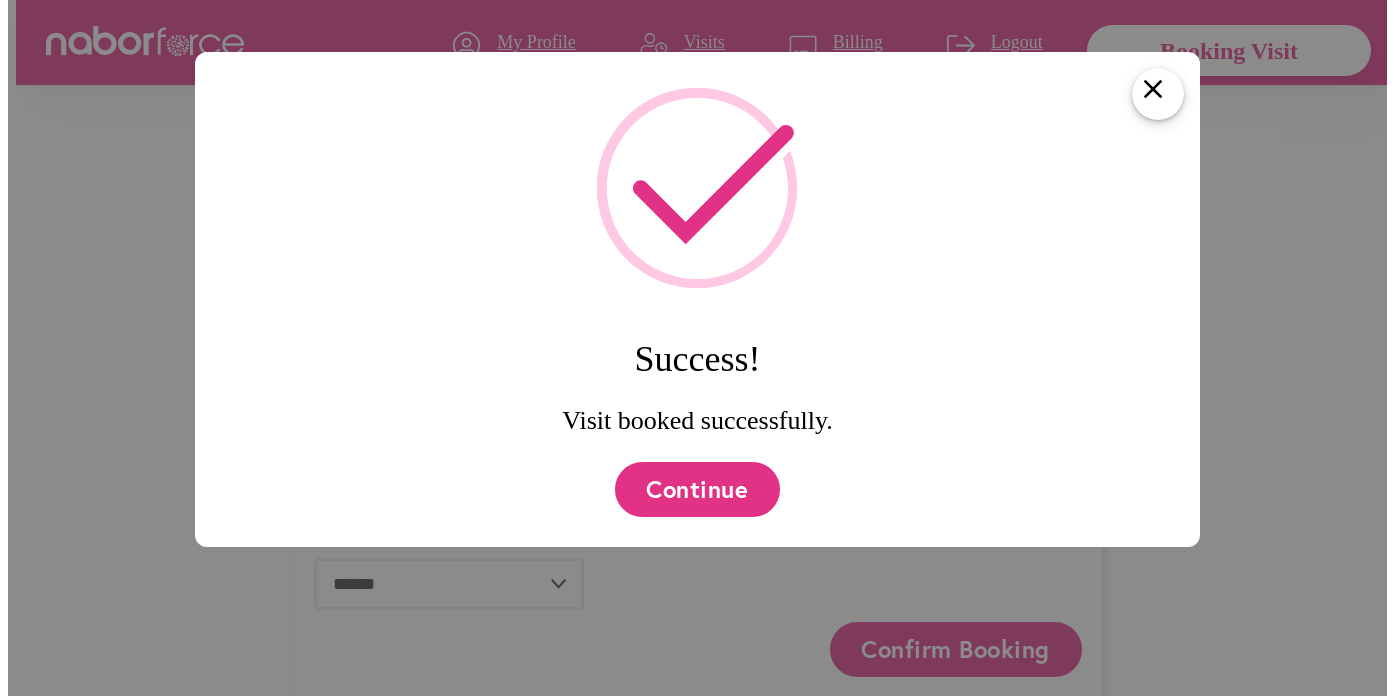 scroll, scrollTop: 0, scrollLeft: 0, axis: both 